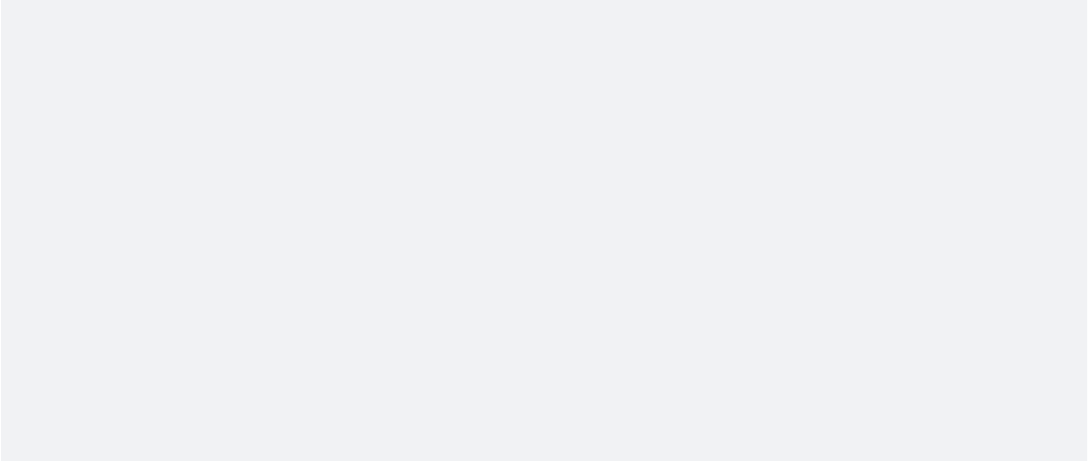 scroll, scrollTop: 0, scrollLeft: 0, axis: both 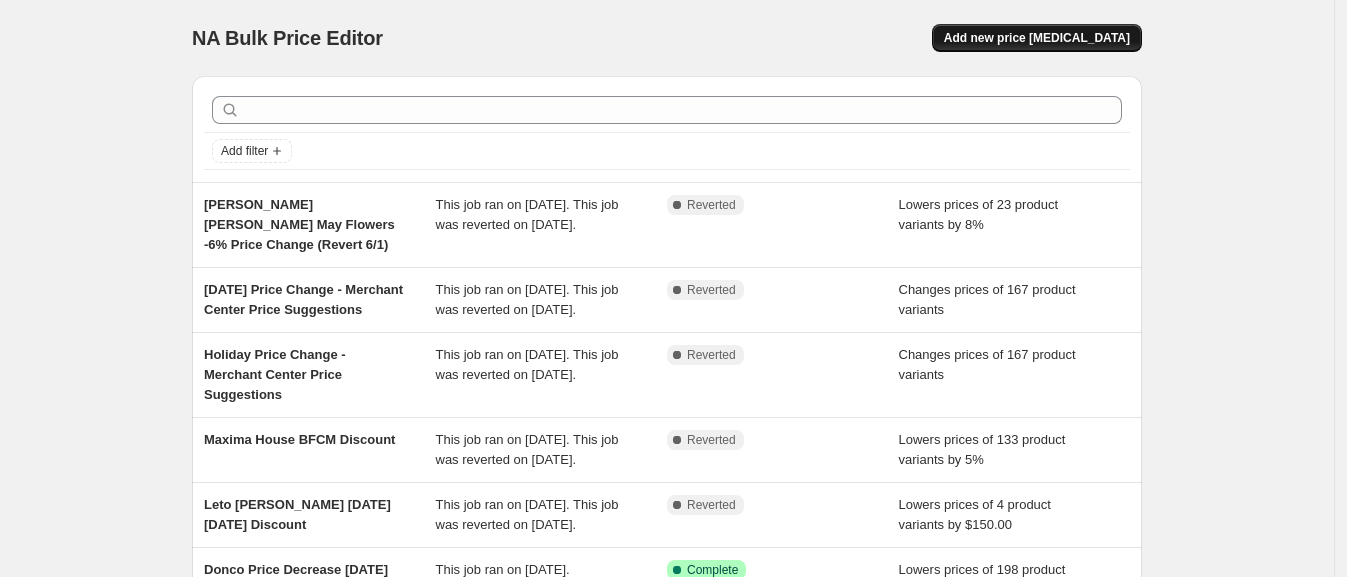click on "Add new price [MEDICAL_DATA]" at bounding box center [1037, 38] 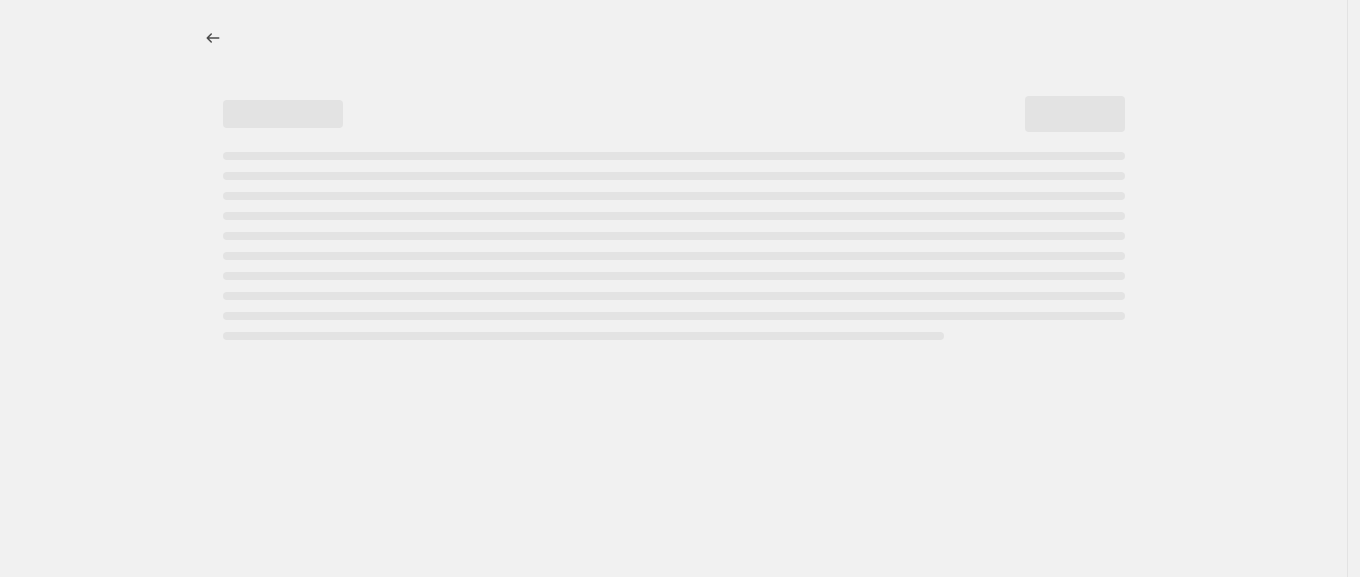 select on "percentage" 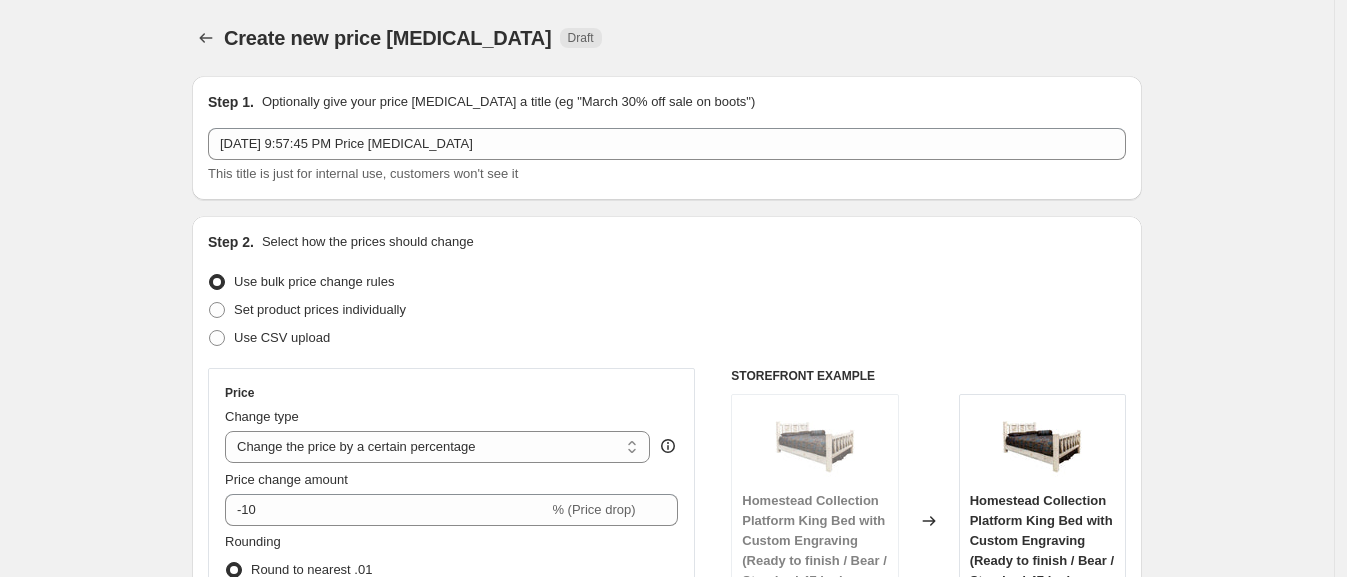 click on "This title is just for internal use, customers won't see it" at bounding box center [667, 174] 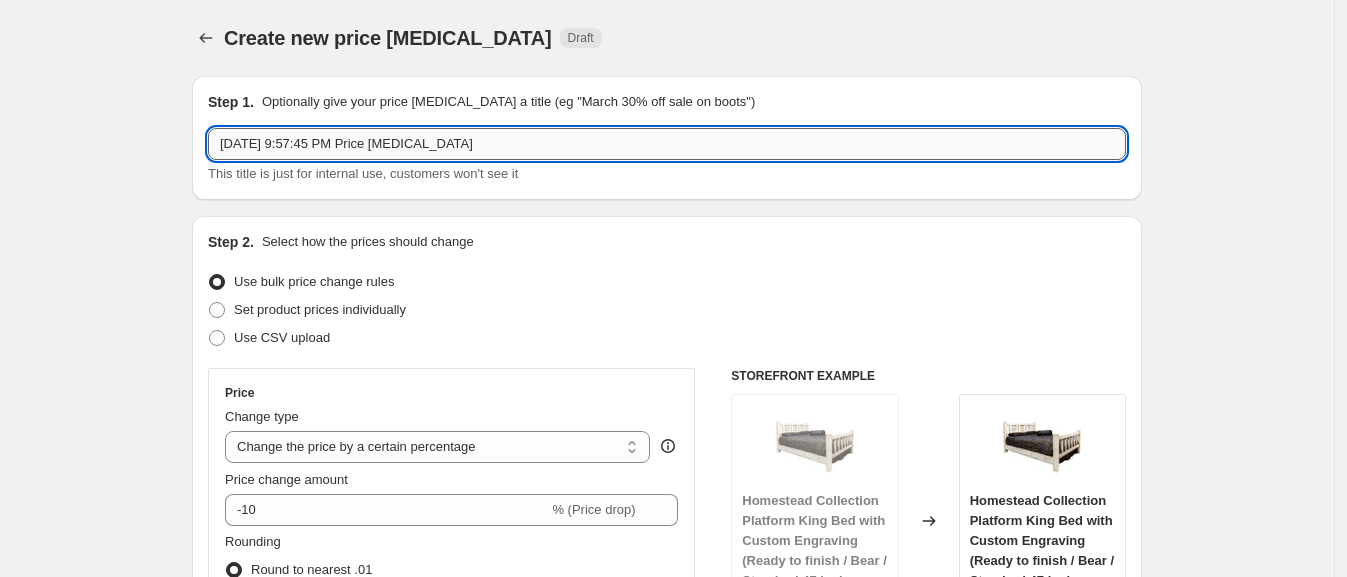 click on "[DATE] 9:57:45 PM Price [MEDICAL_DATA]" at bounding box center (667, 144) 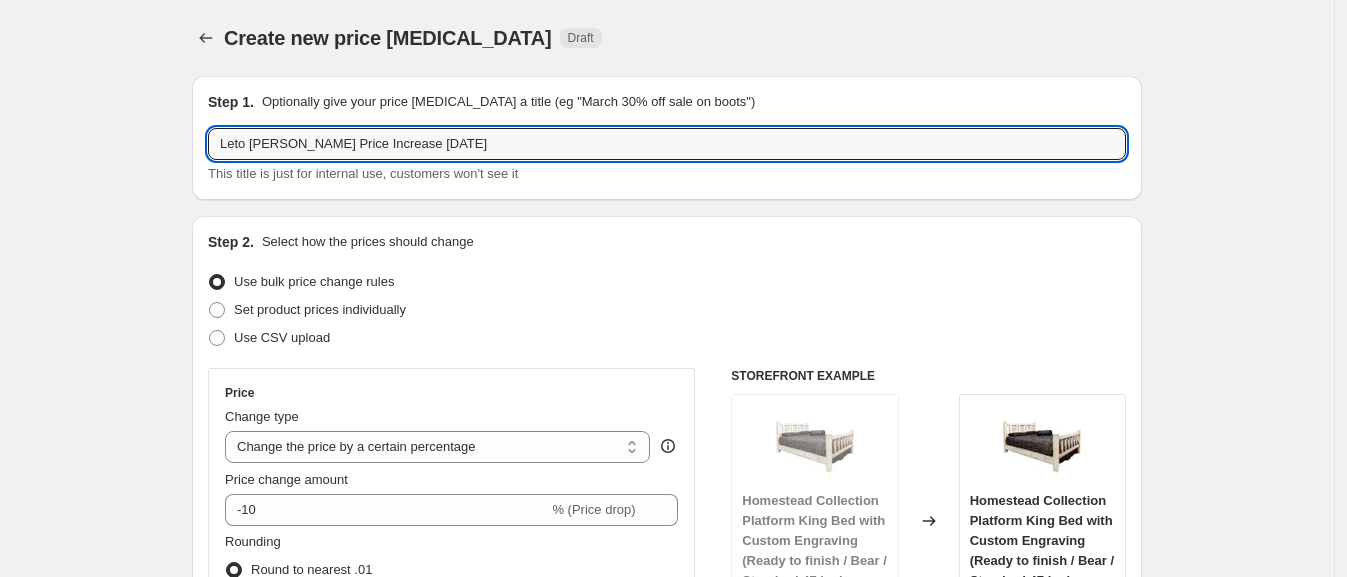 type on "Leto [PERSON_NAME] Price Increase [DATE]" 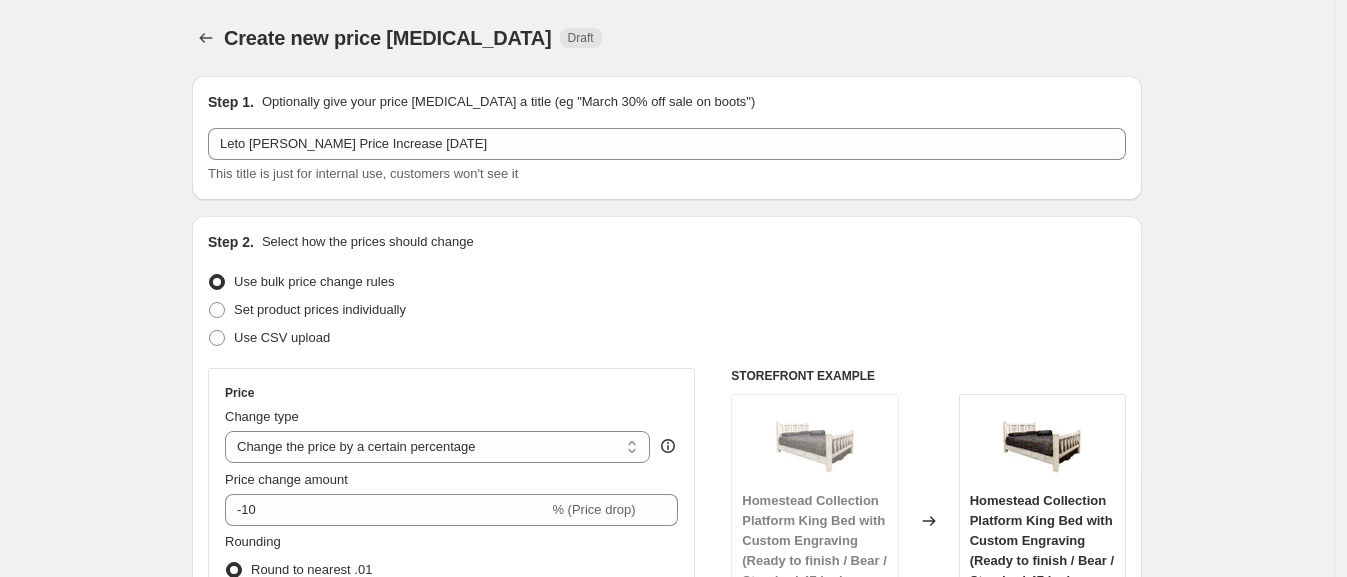 click on "Use CSV upload" at bounding box center (667, 338) 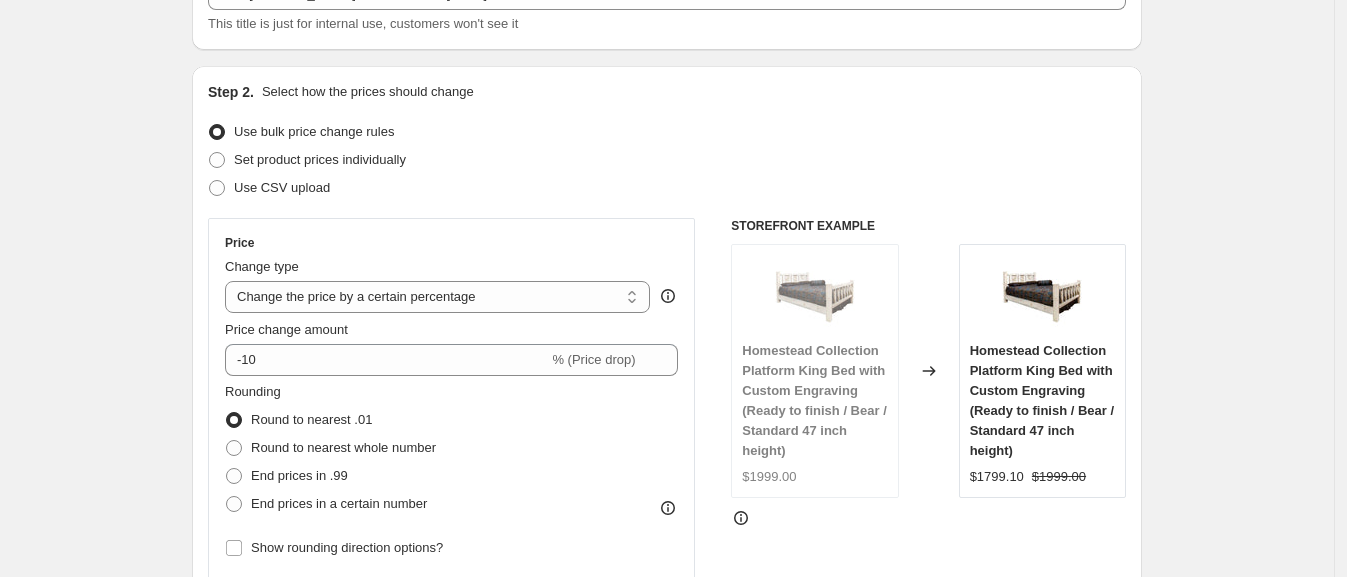 scroll, scrollTop: 155, scrollLeft: 0, axis: vertical 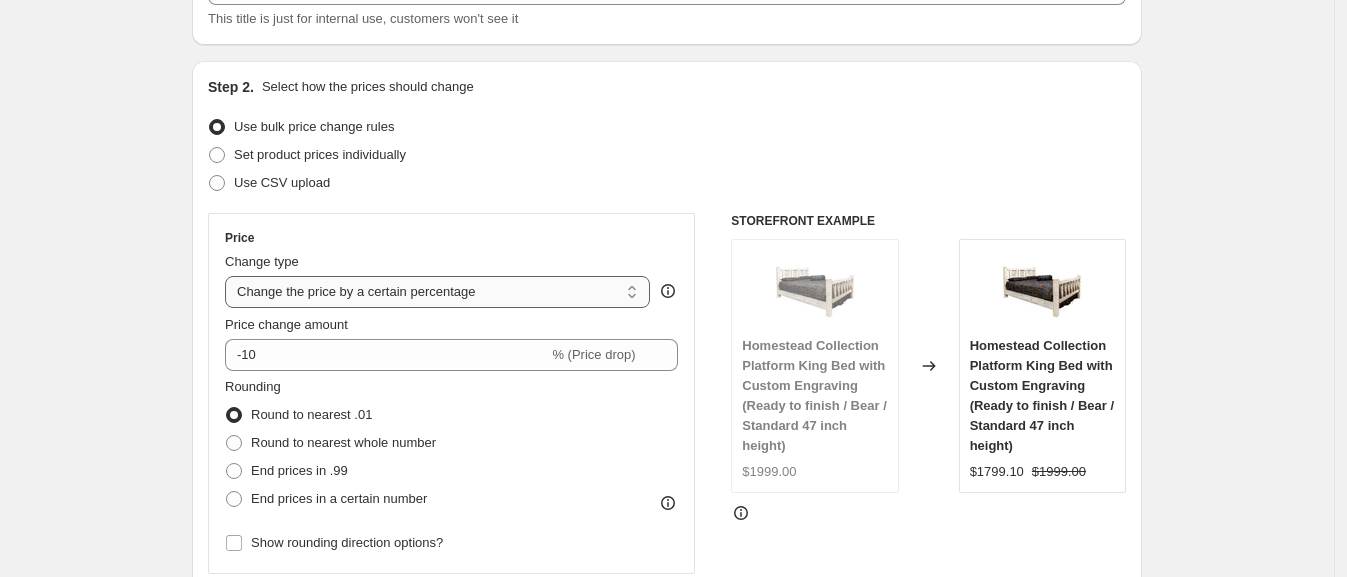 click on "Change the price to a certain amount Change the price by a certain amount Change the price by a certain percentage Change the price to the current compare at price (price before sale) Change the price by a certain amount relative to the compare at price Change the price by a certain percentage relative to the compare at price Don't change the price Change the price by a certain percentage relative to the cost per item Change price to certain cost margin" at bounding box center [437, 292] 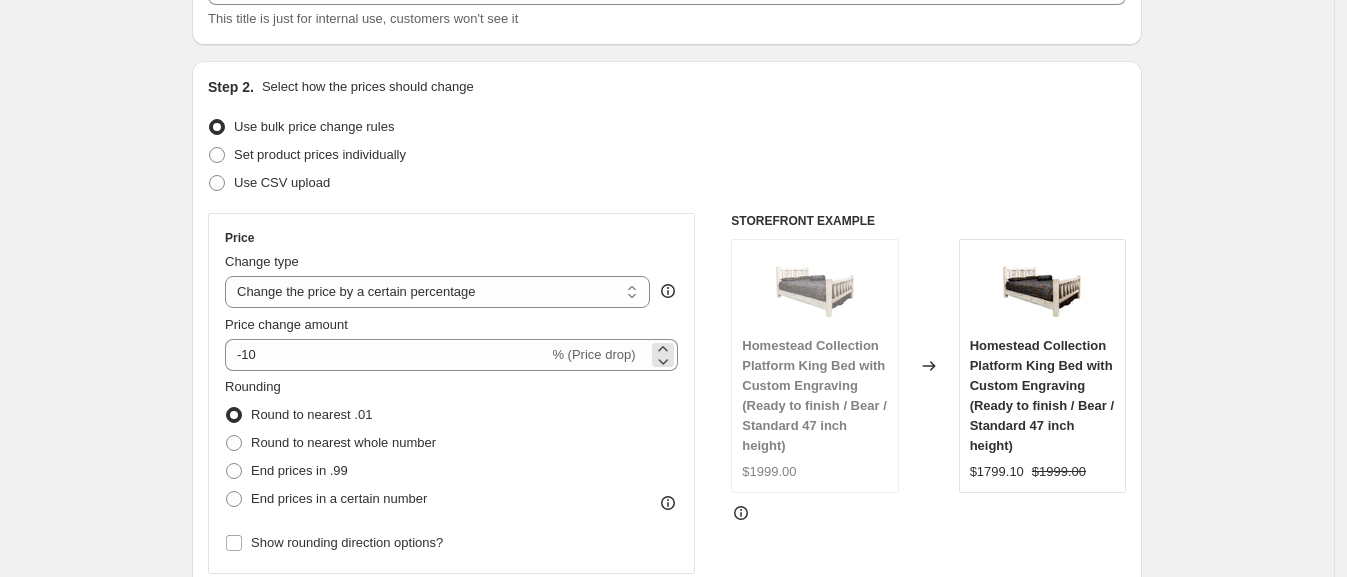 click on "% (Price drop)" at bounding box center (593, 354) 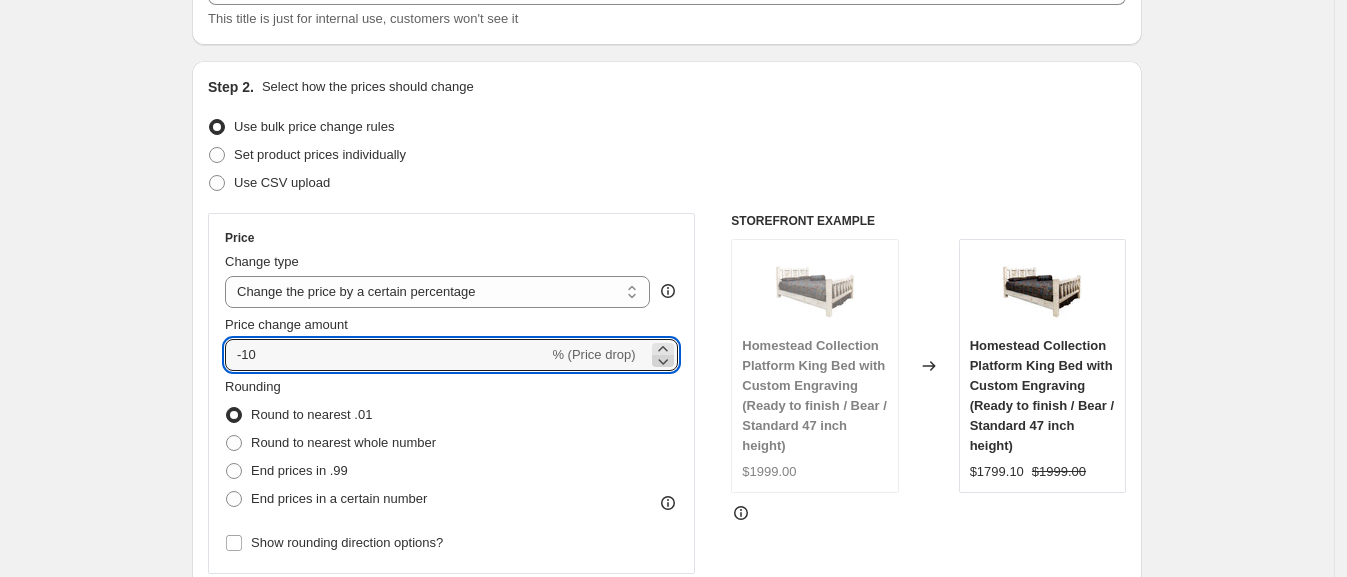 click 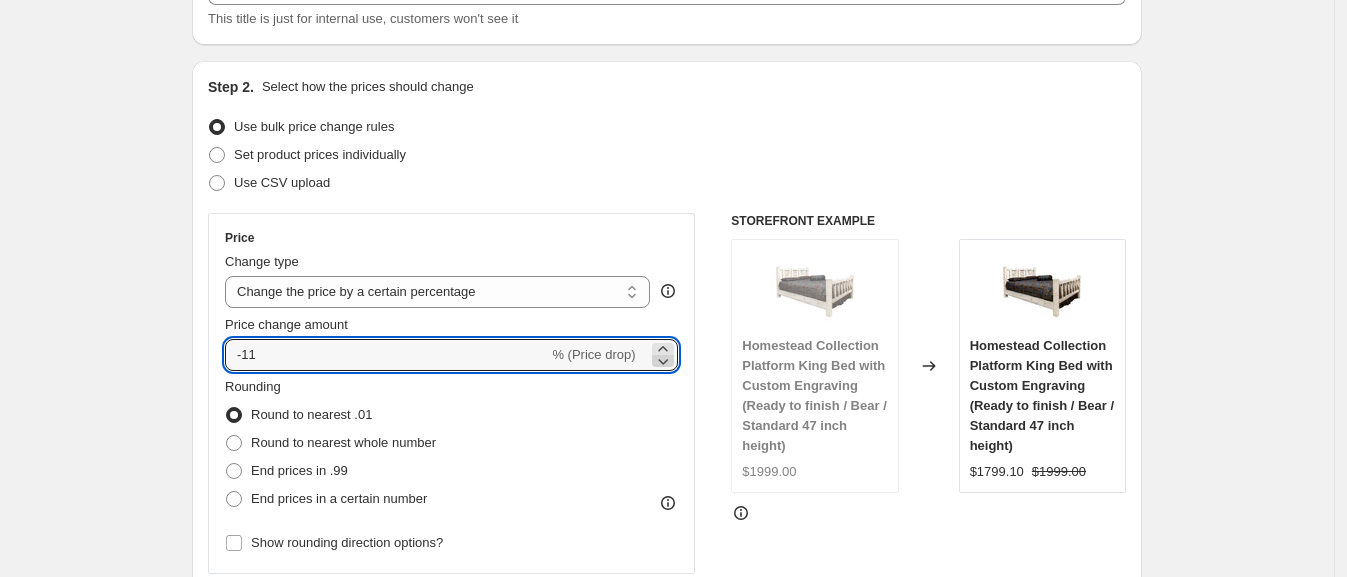 click 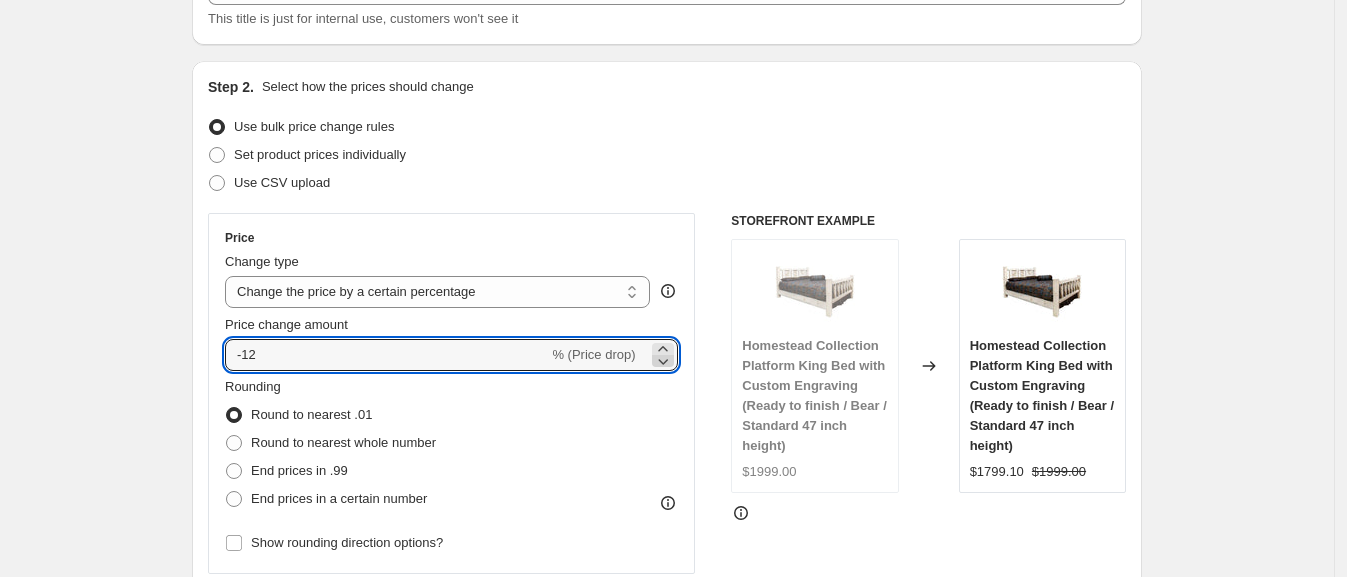 click 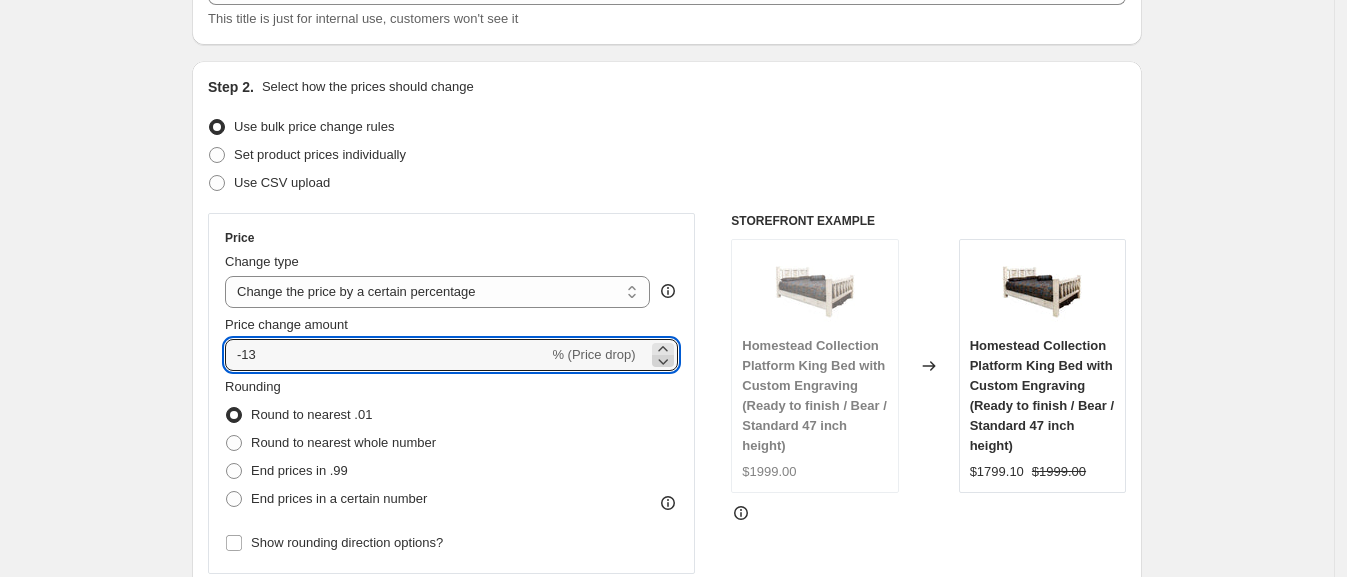 click 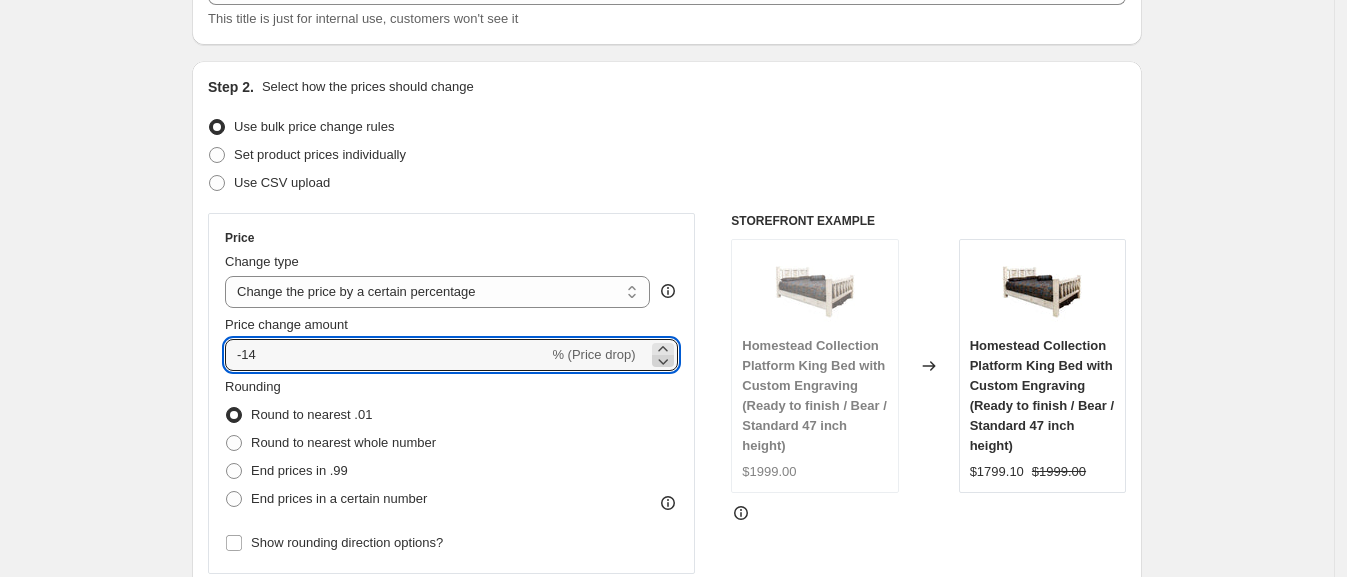 click 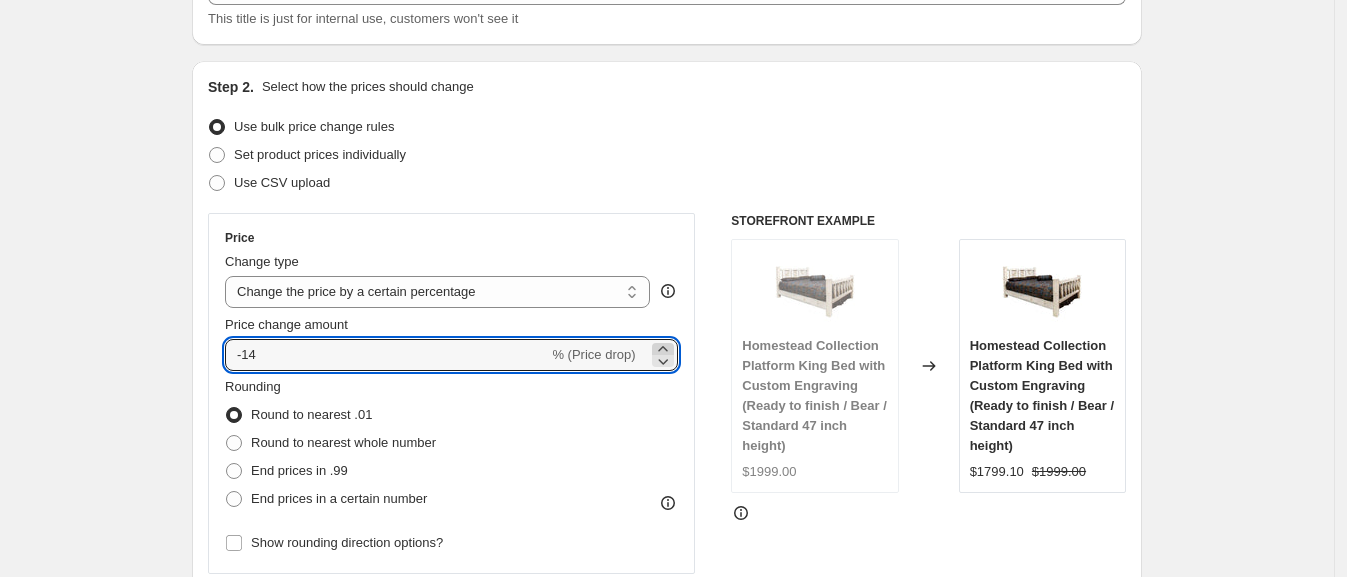 click 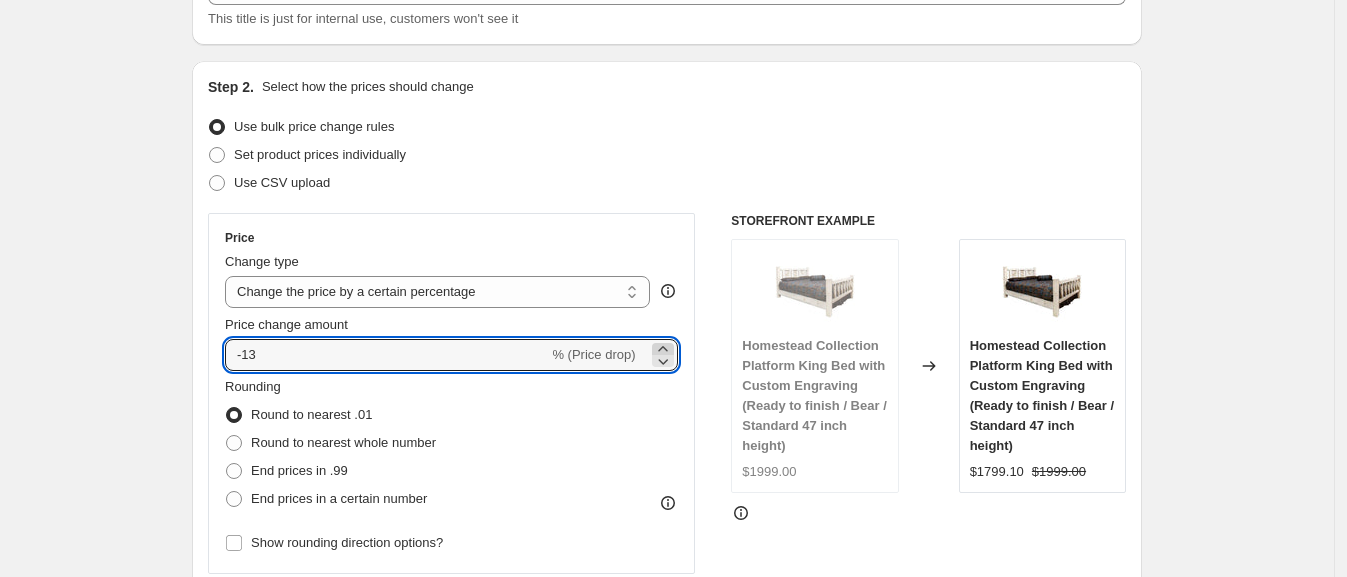 click 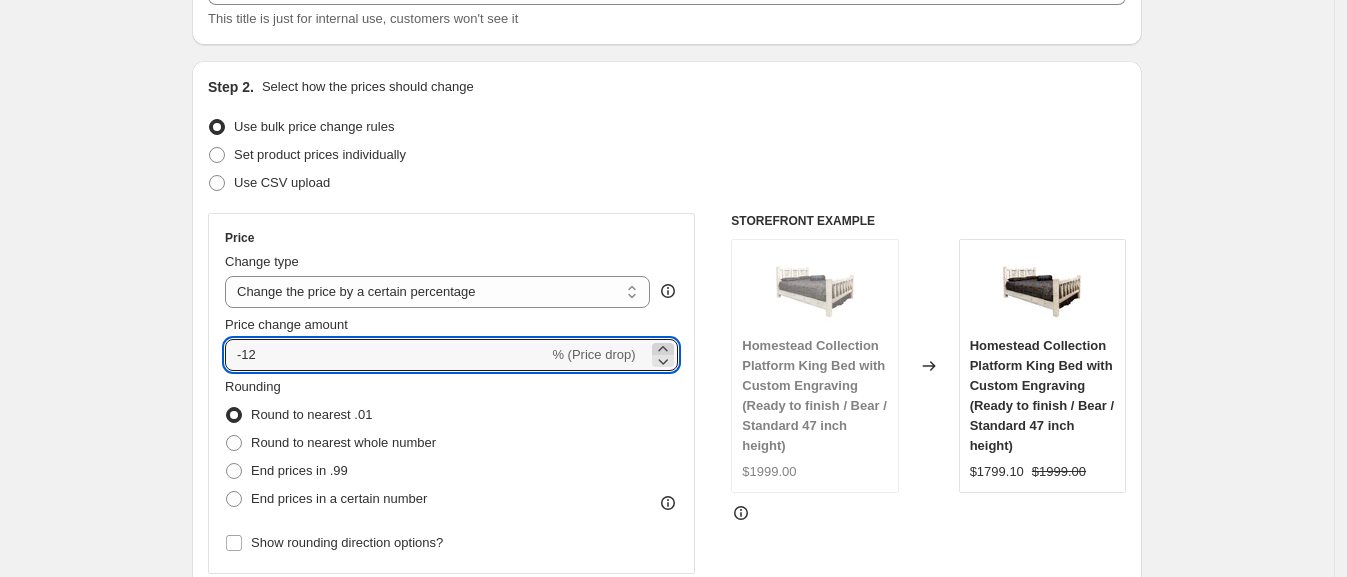 click 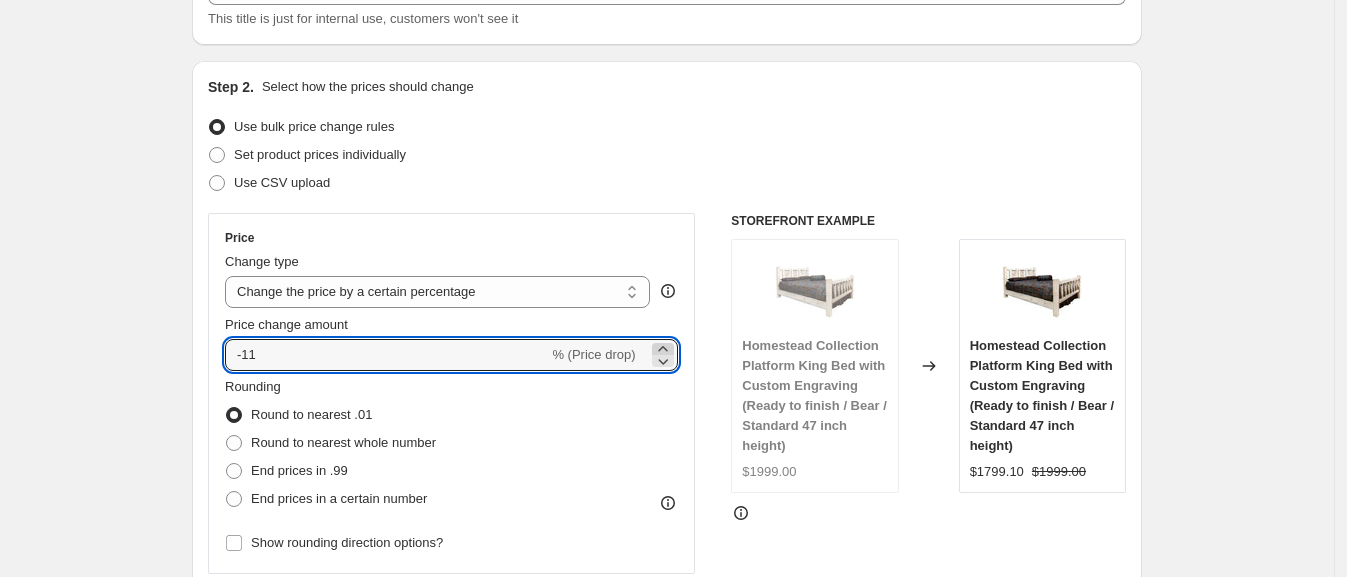 click 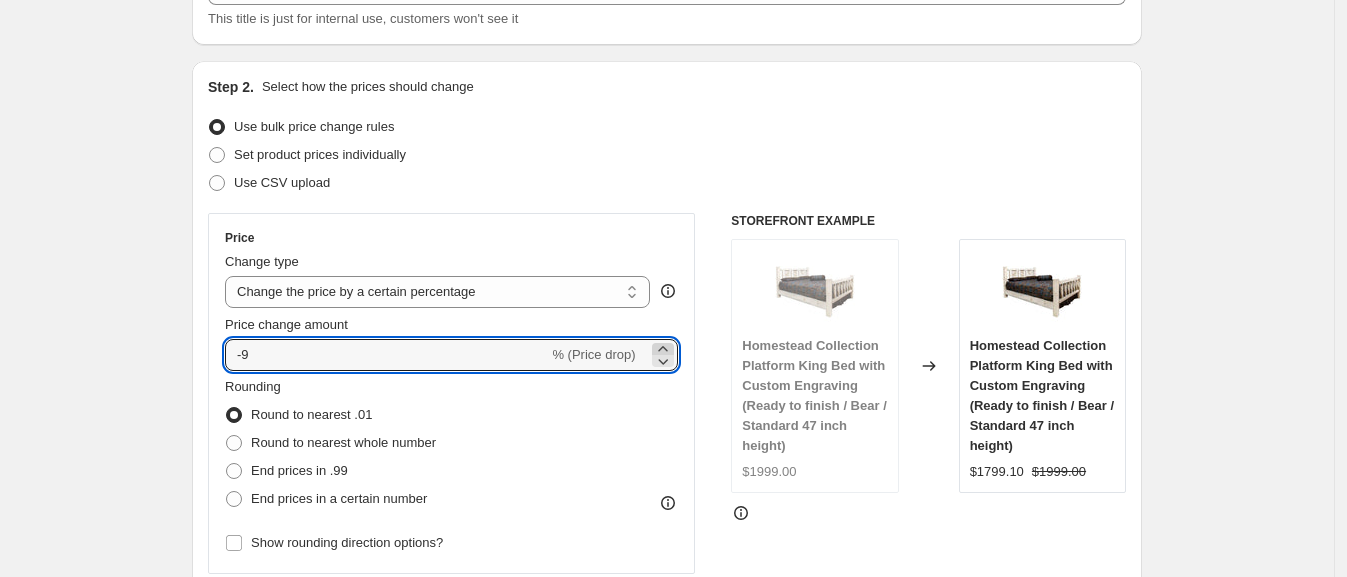 click 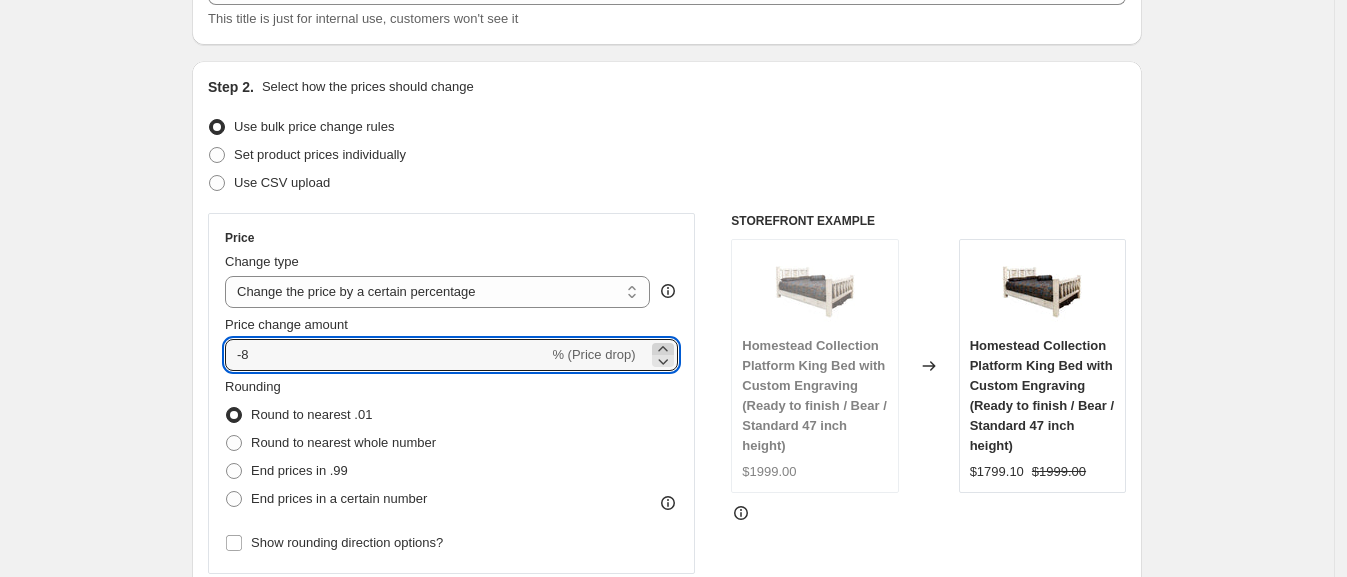 click 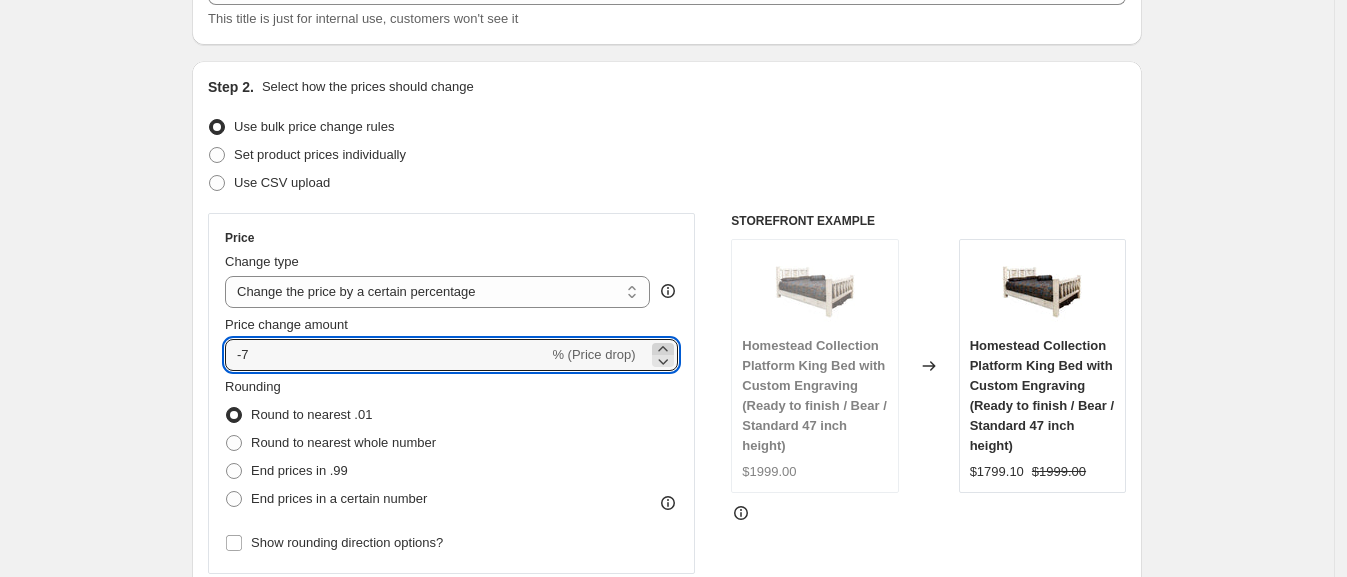 click 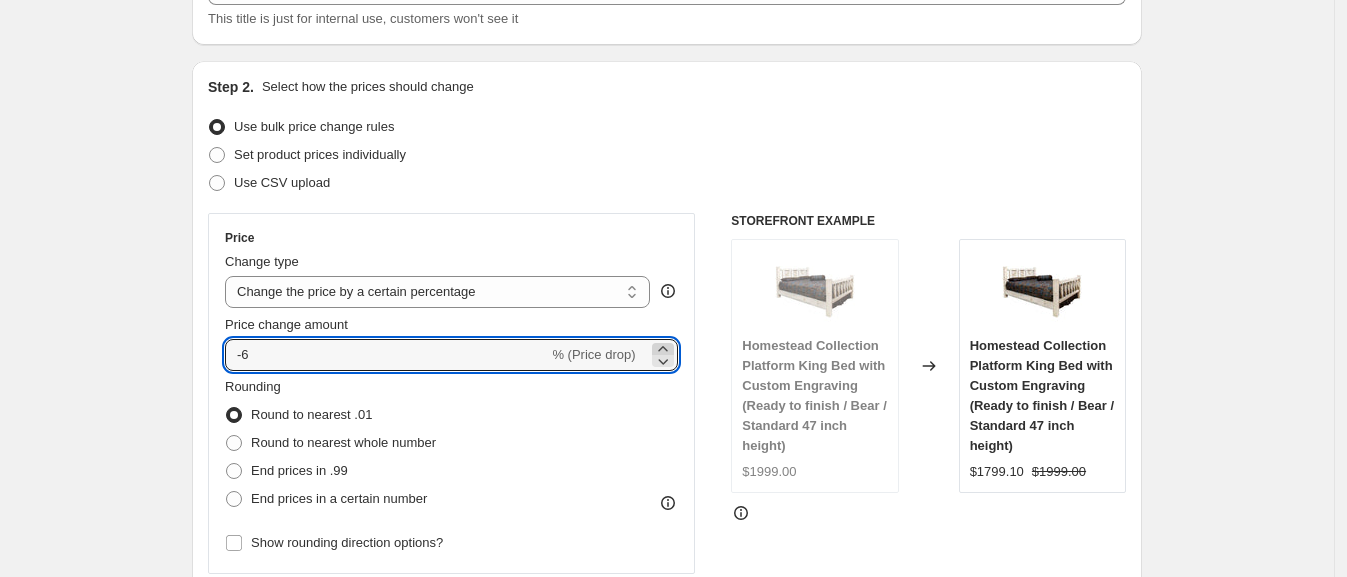 click 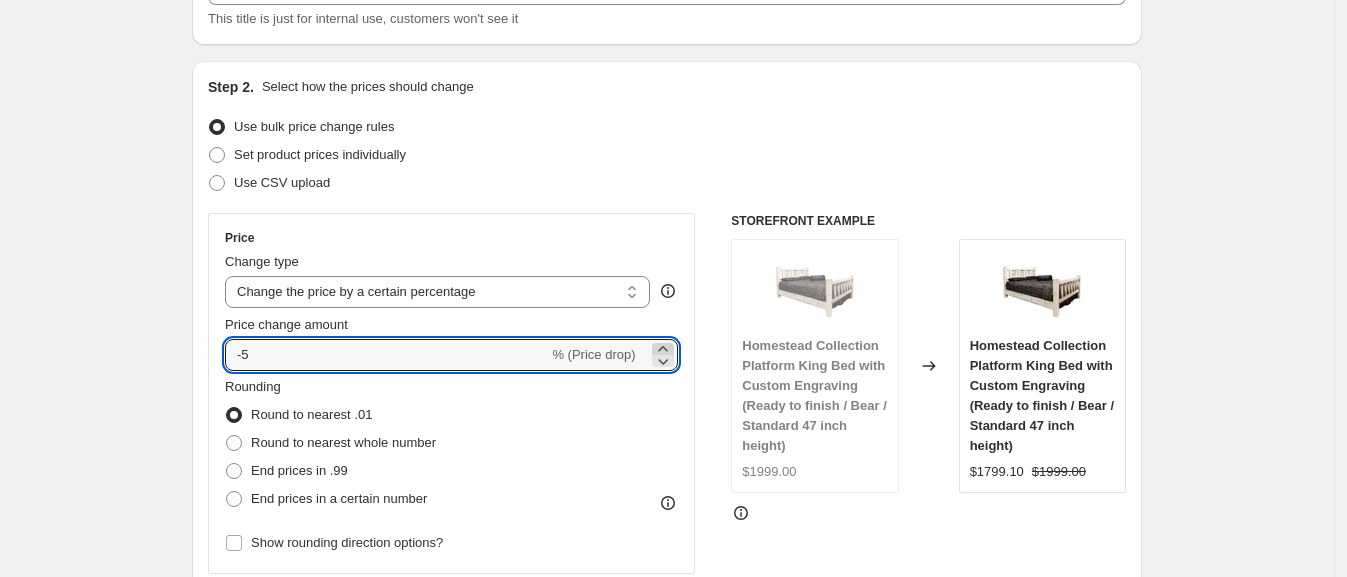 click 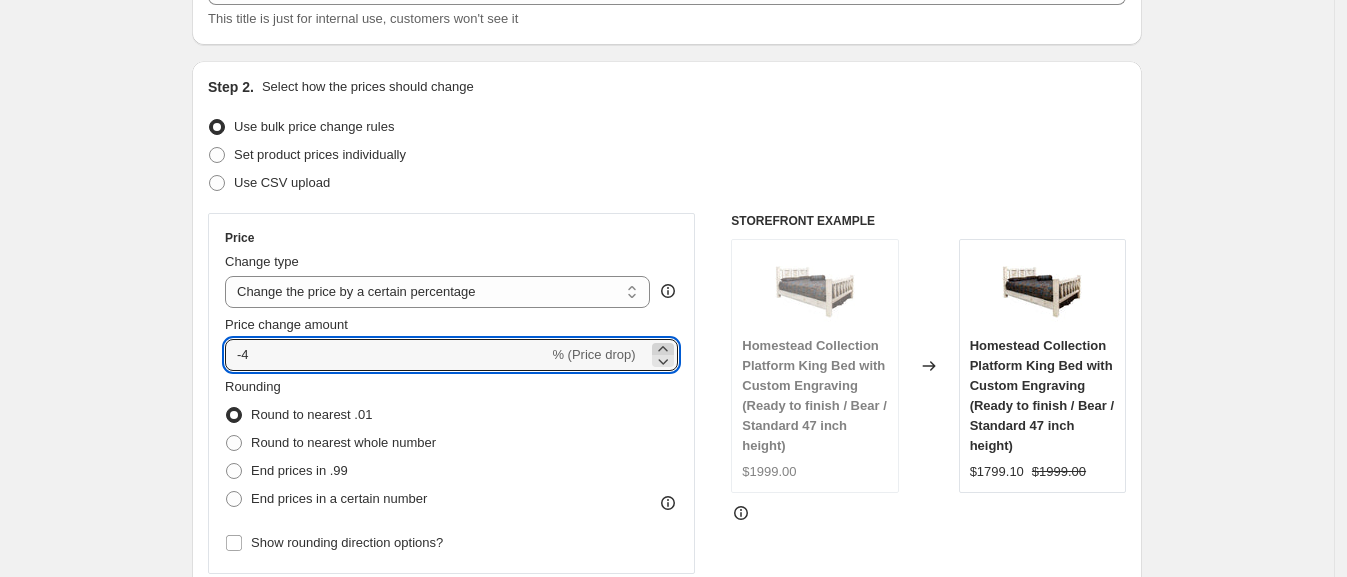 click 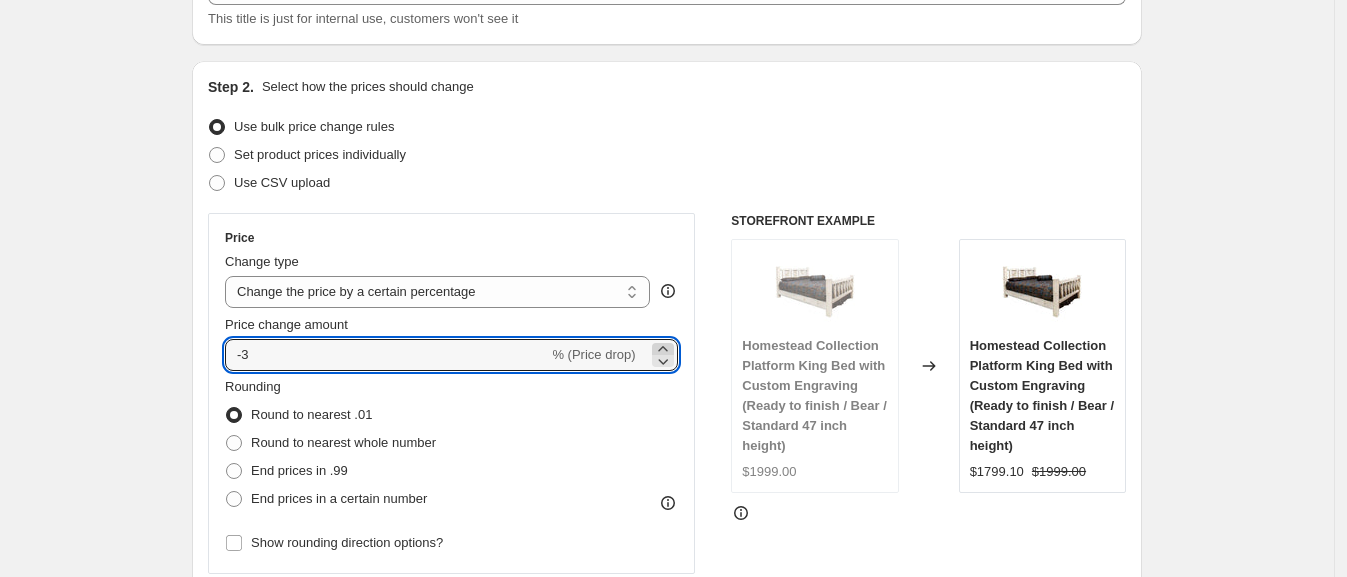 click 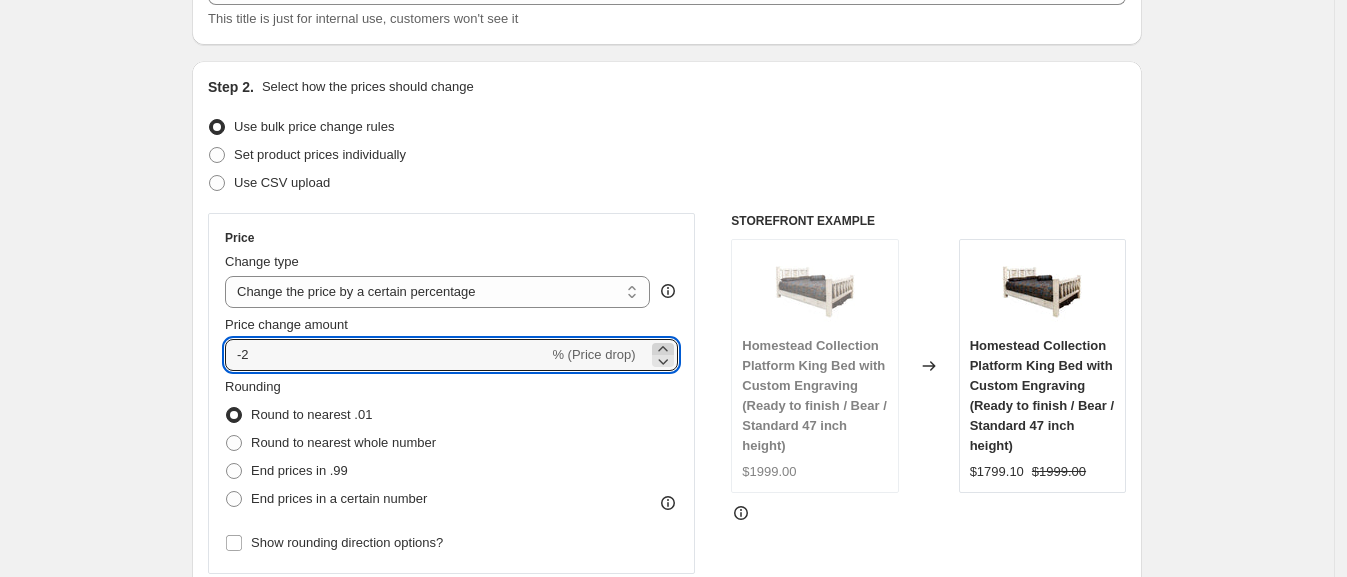 click 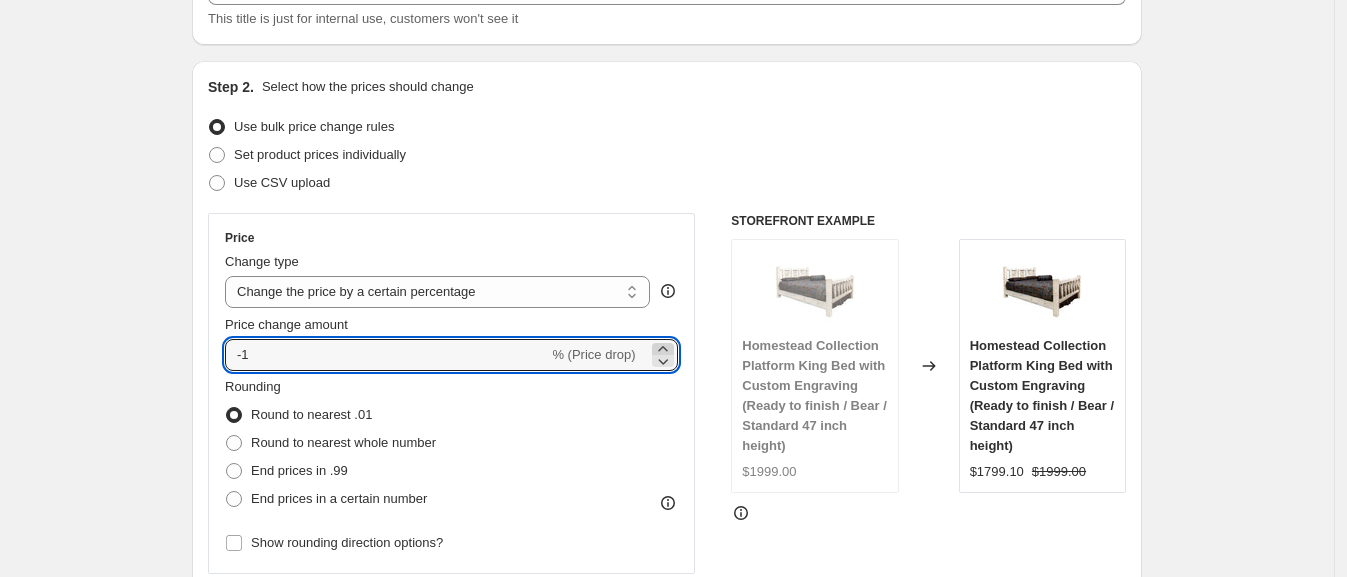 click 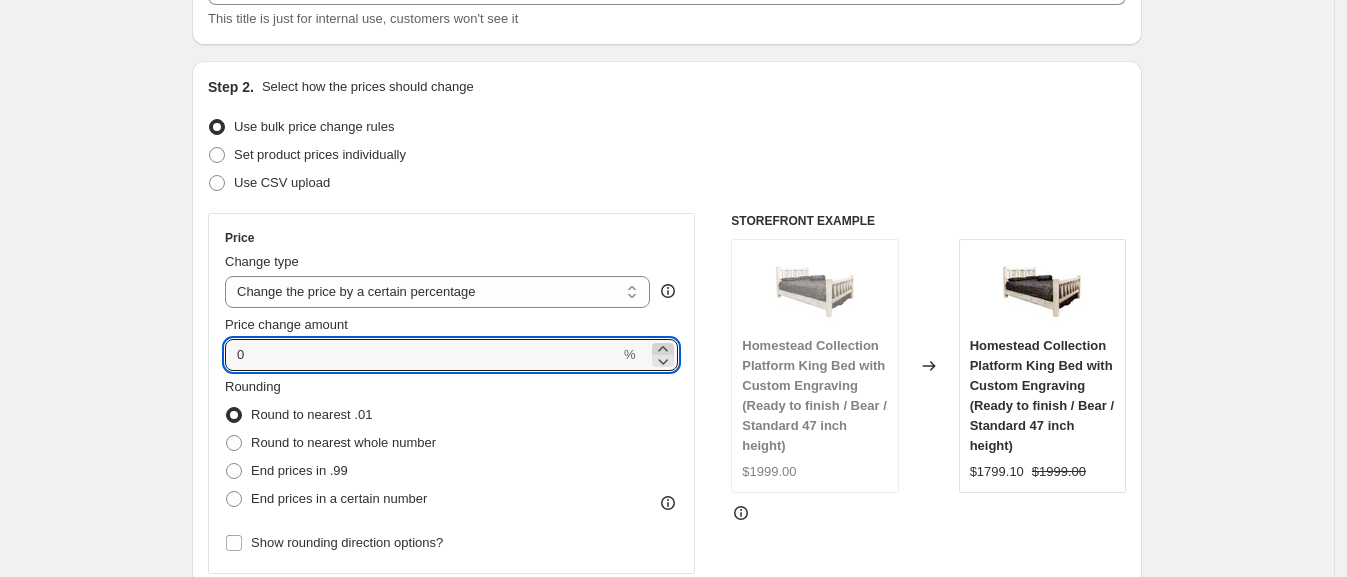 click 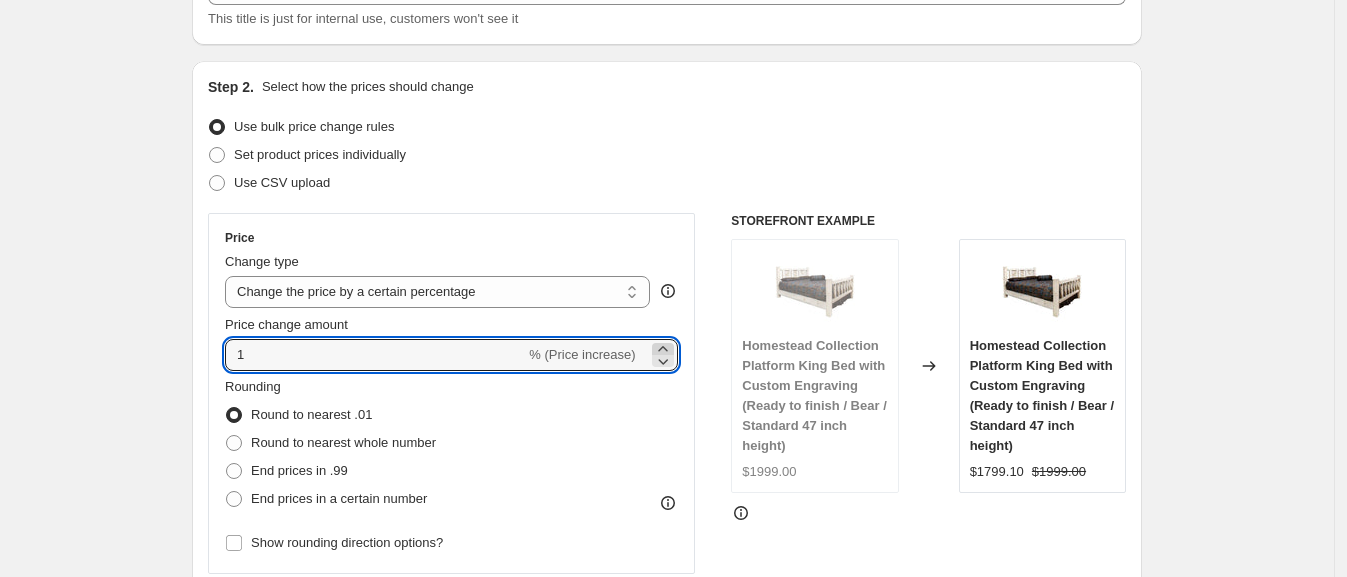 click 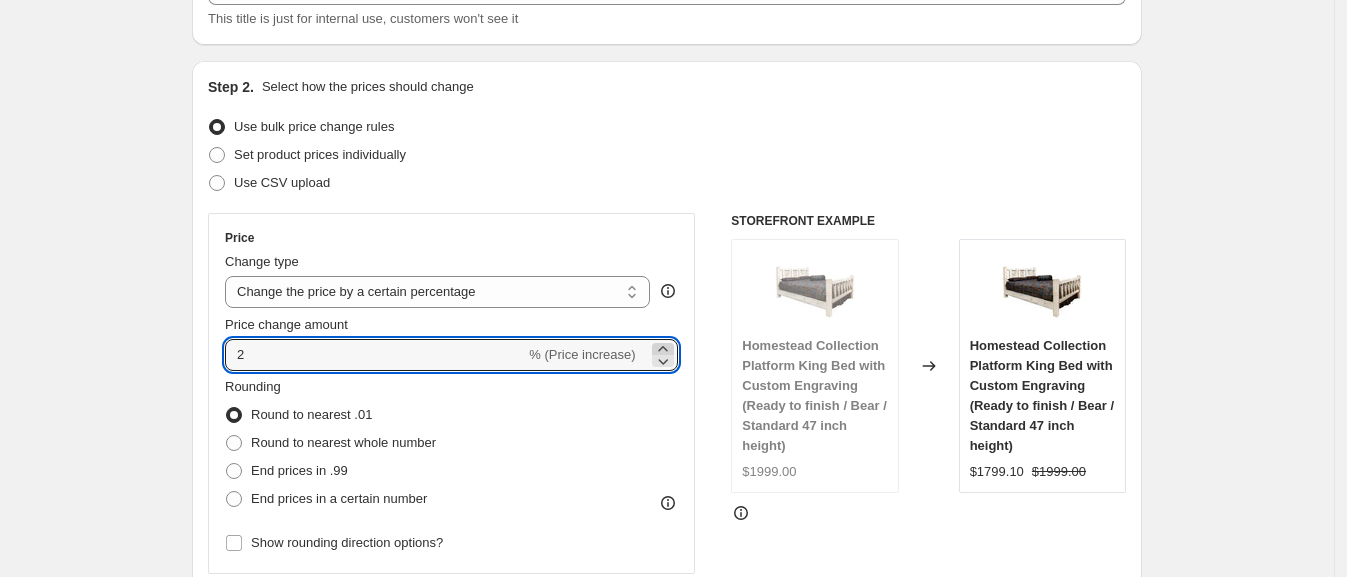 click 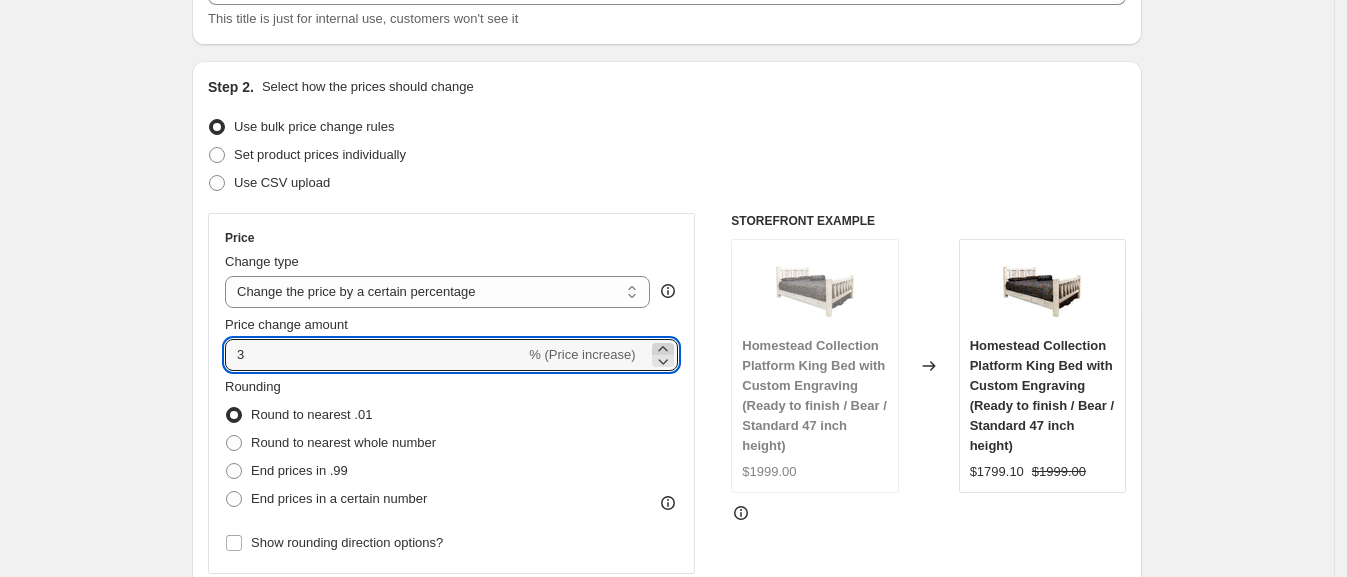 click 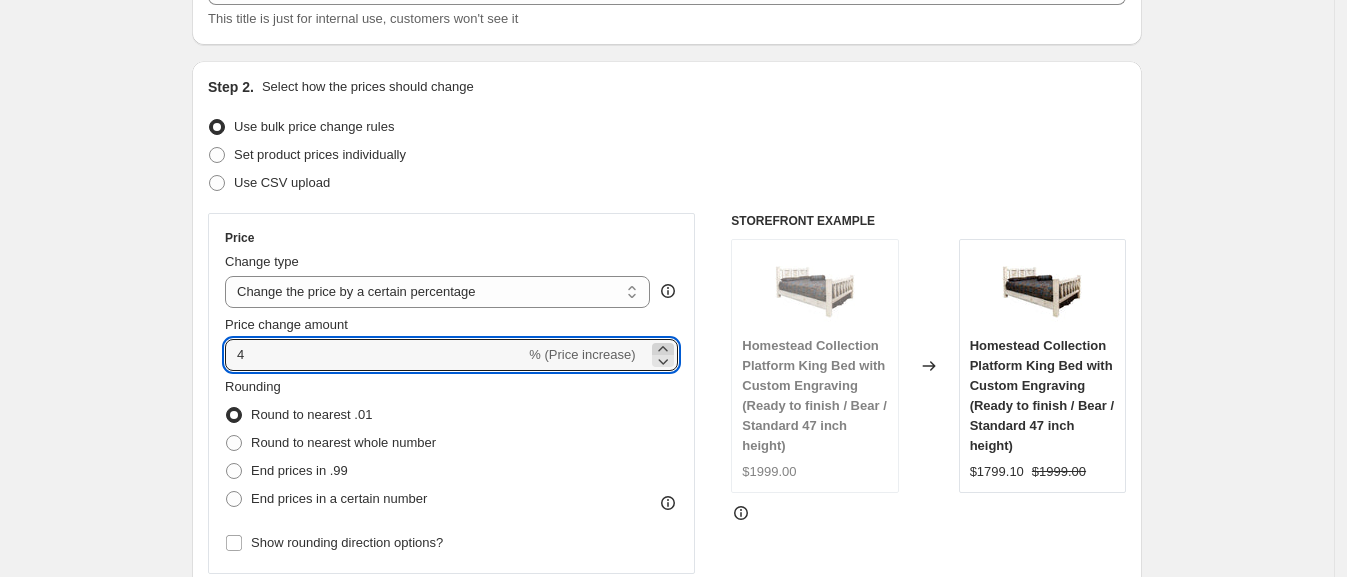 click 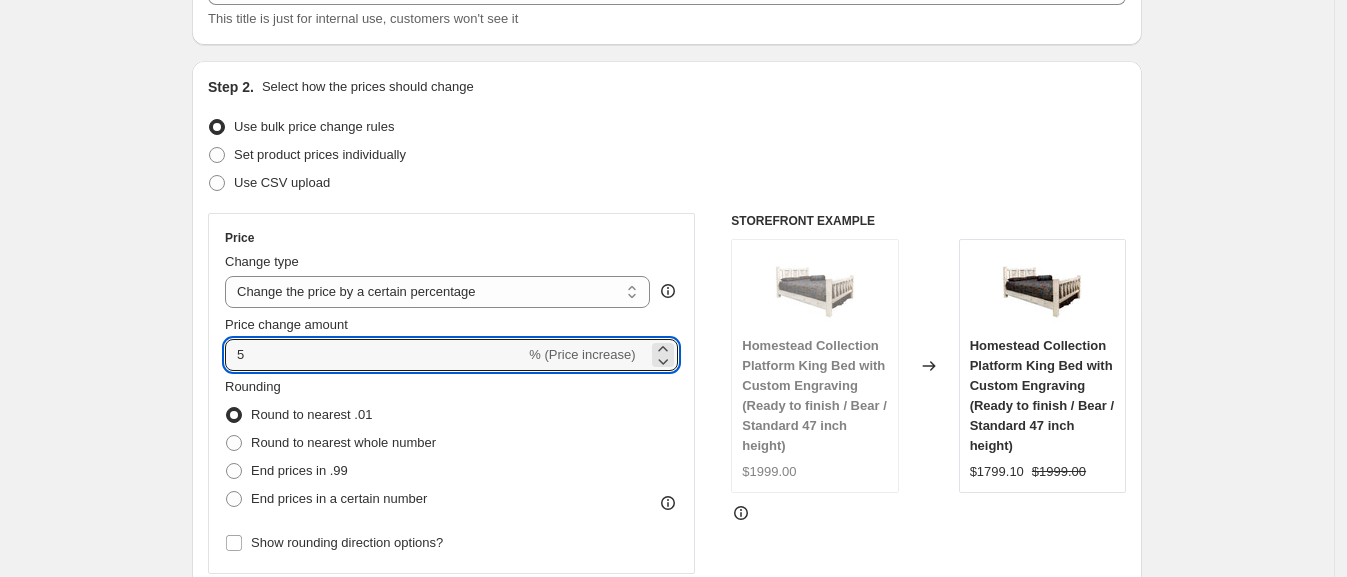 click on "Price change amount" at bounding box center (451, 325) 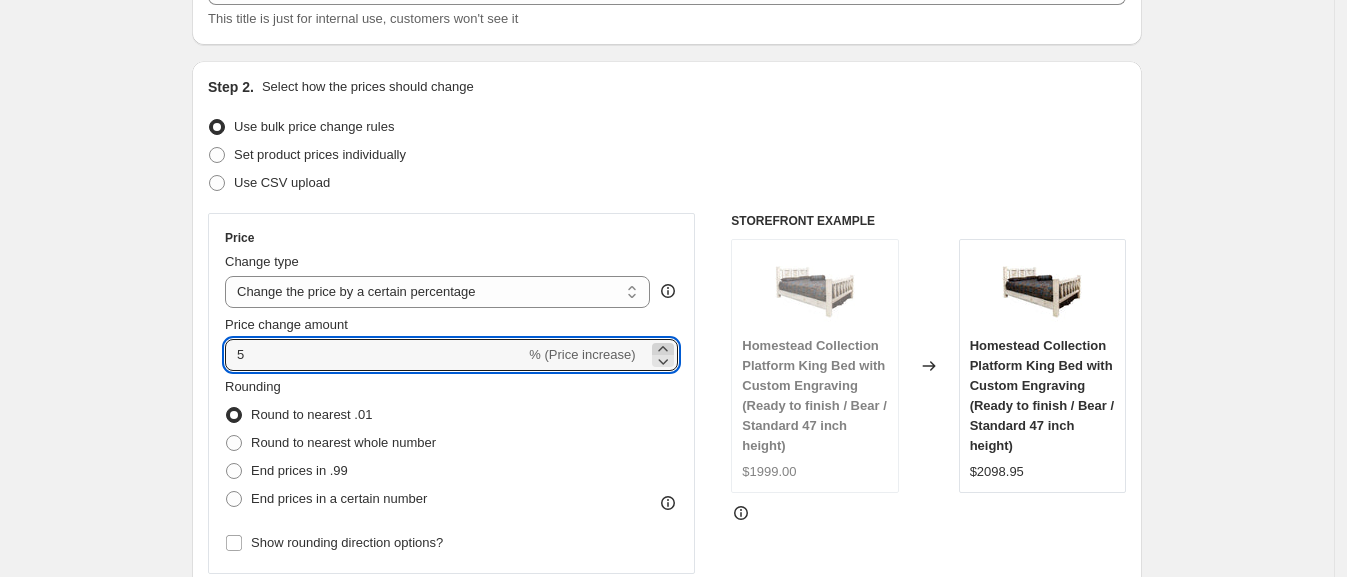 click 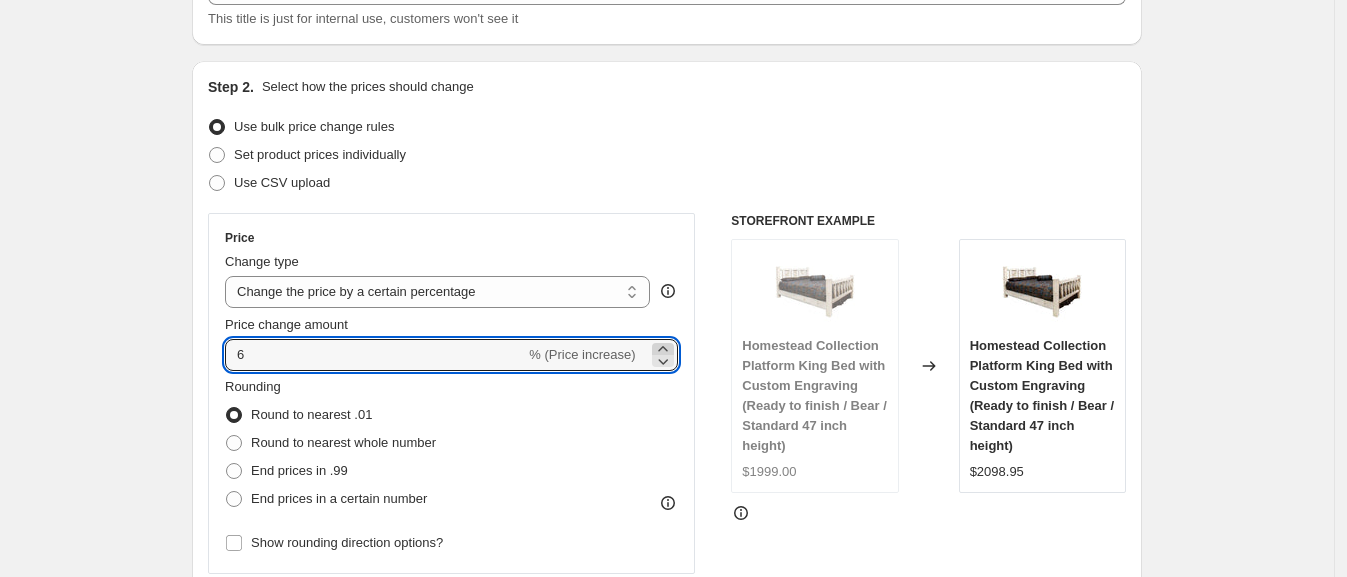 click 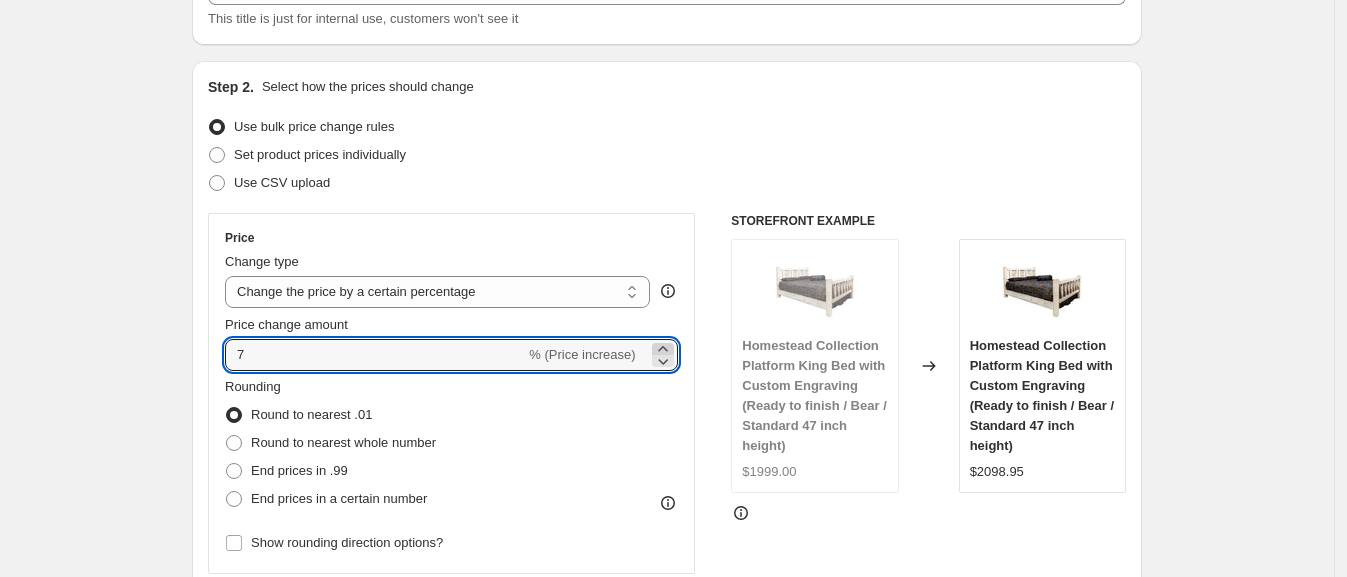 click 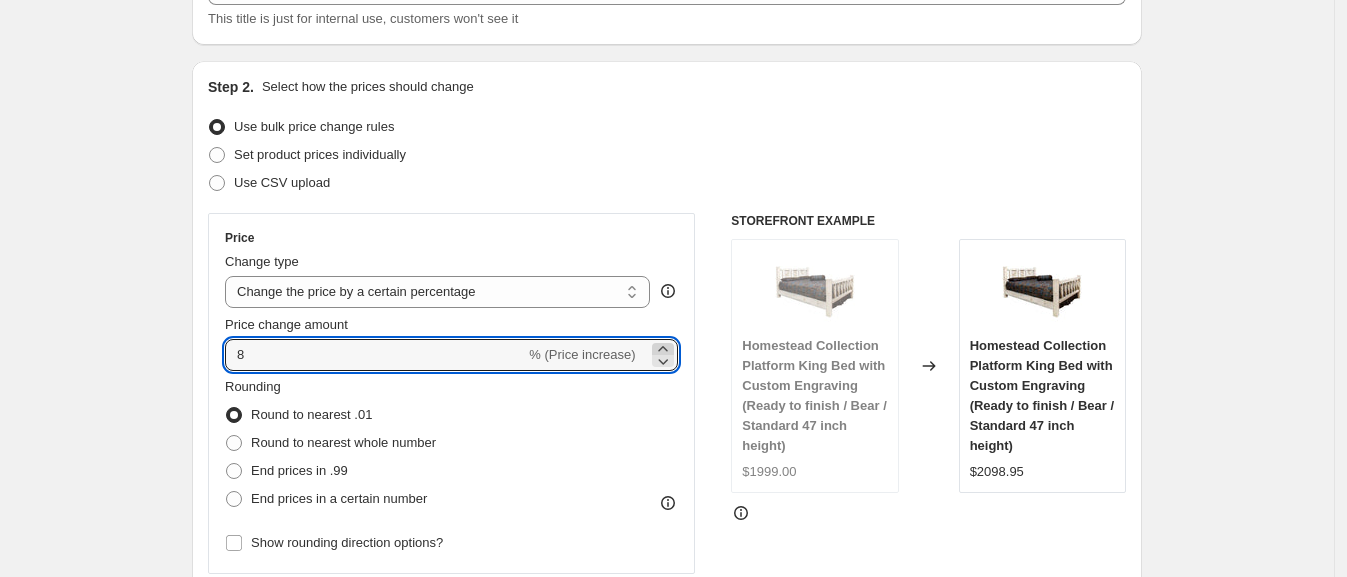 click 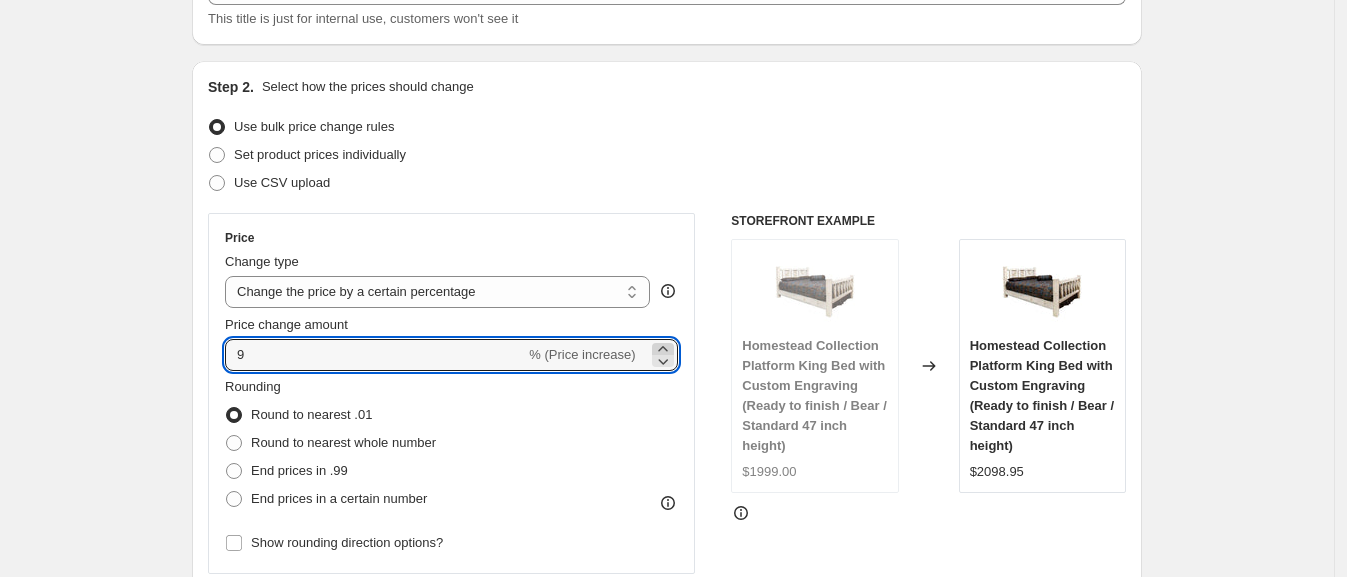 click 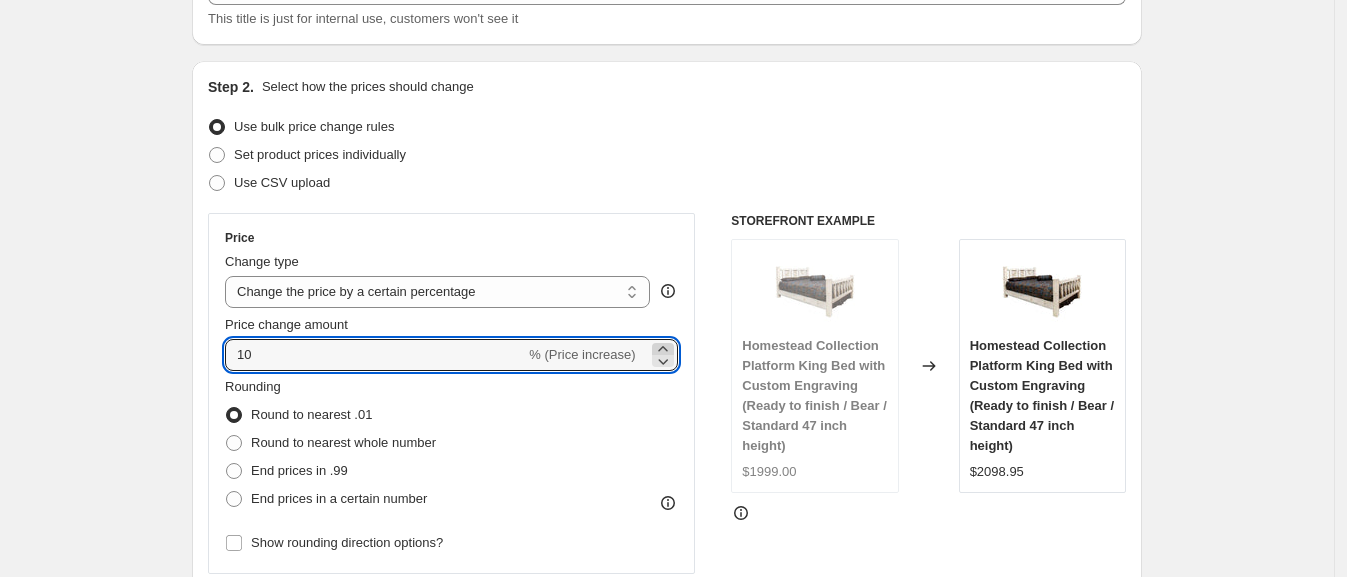 click 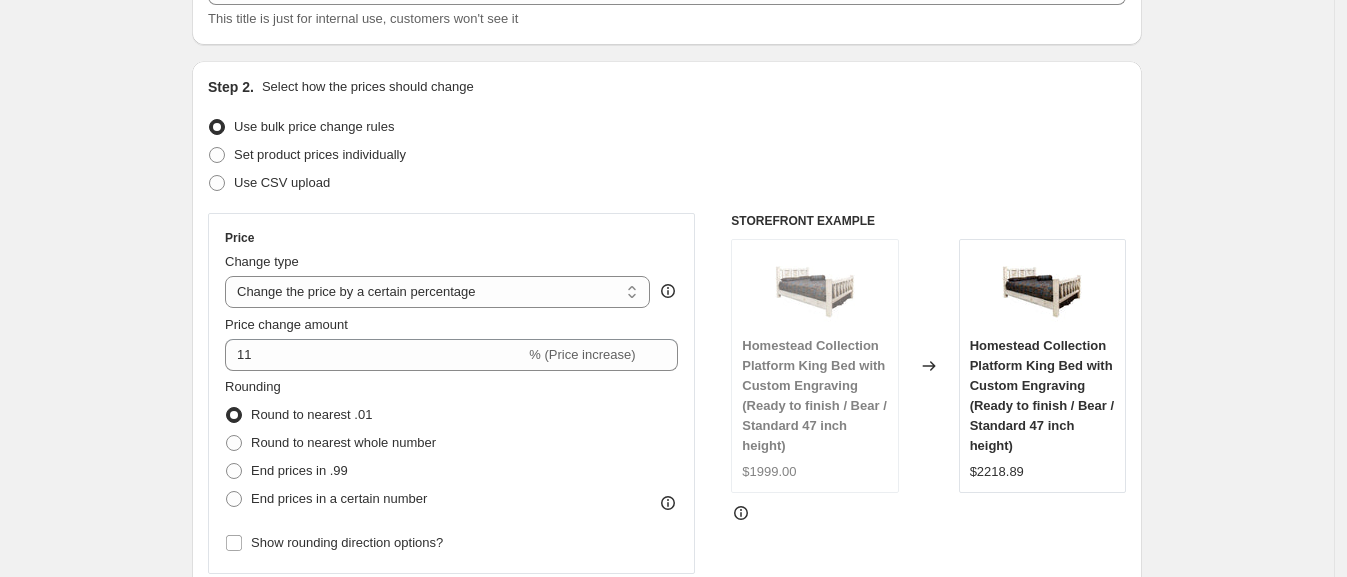 click on "Price change amount" at bounding box center (451, 325) 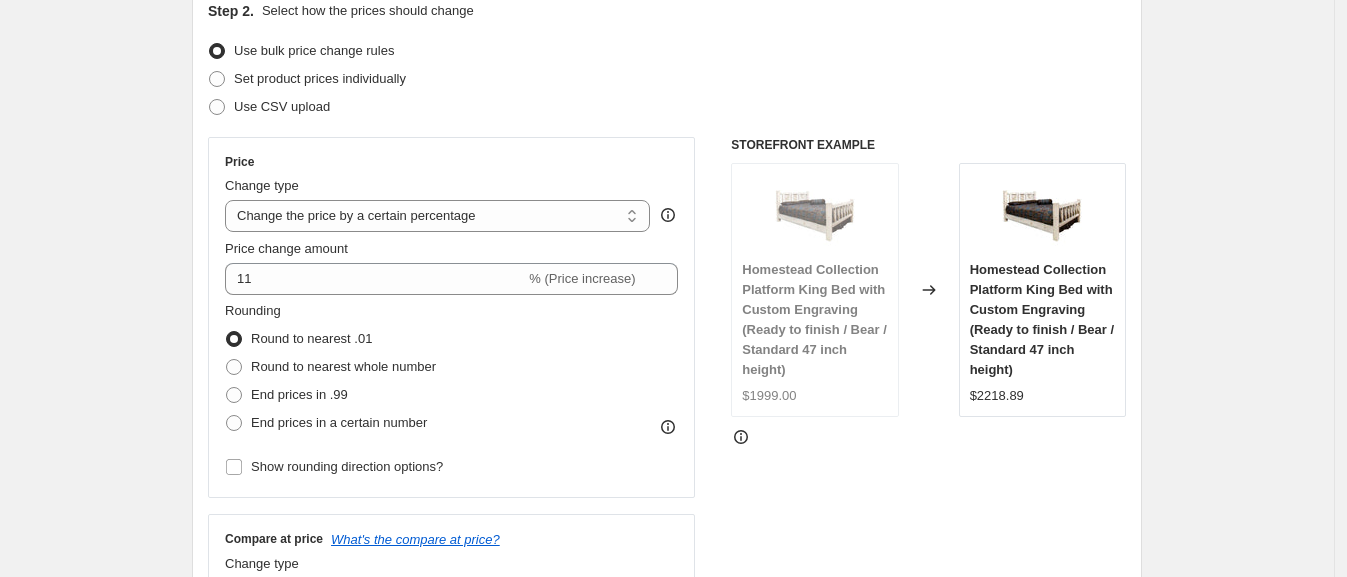 scroll, scrollTop: 229, scrollLeft: 0, axis: vertical 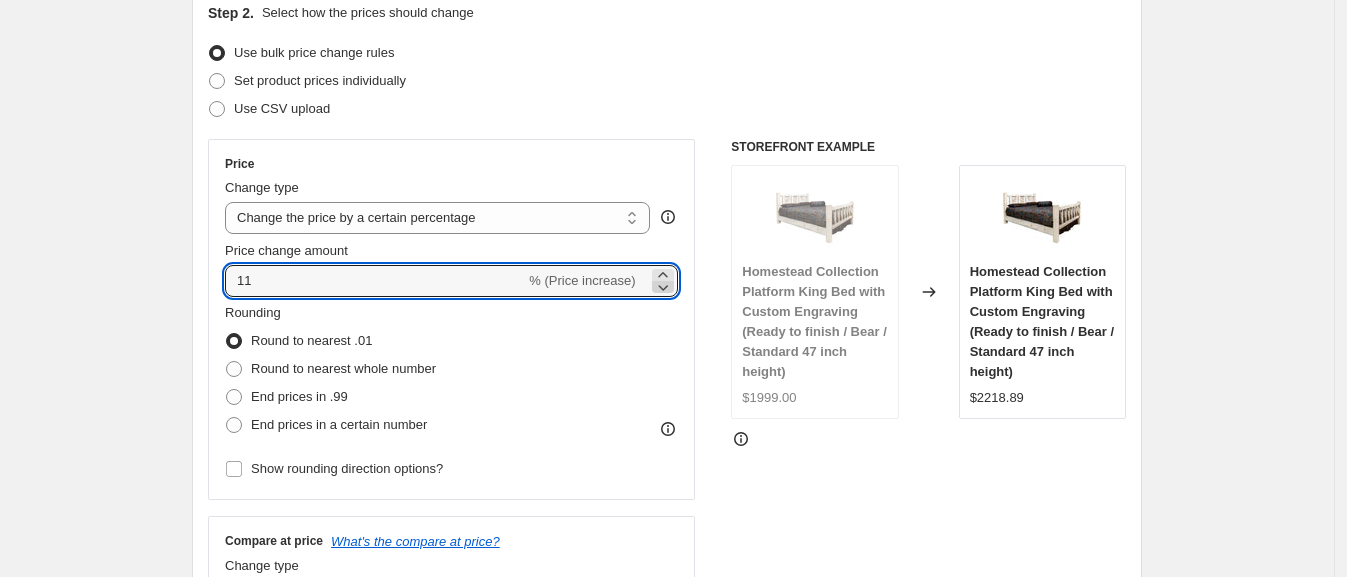 click 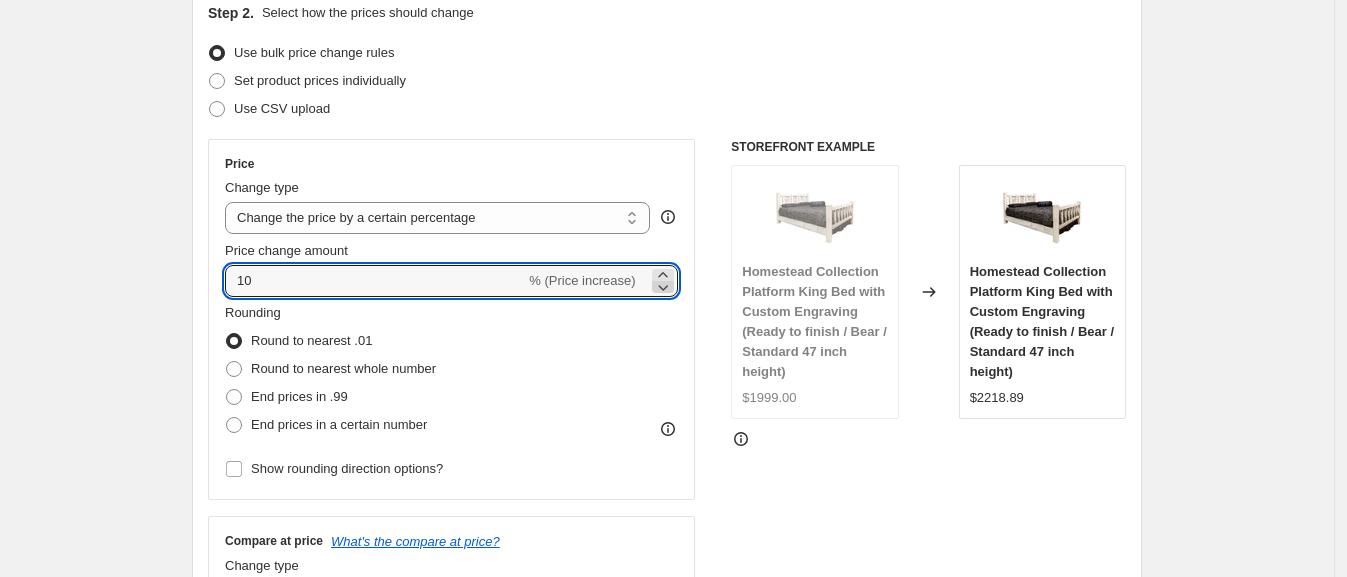 click 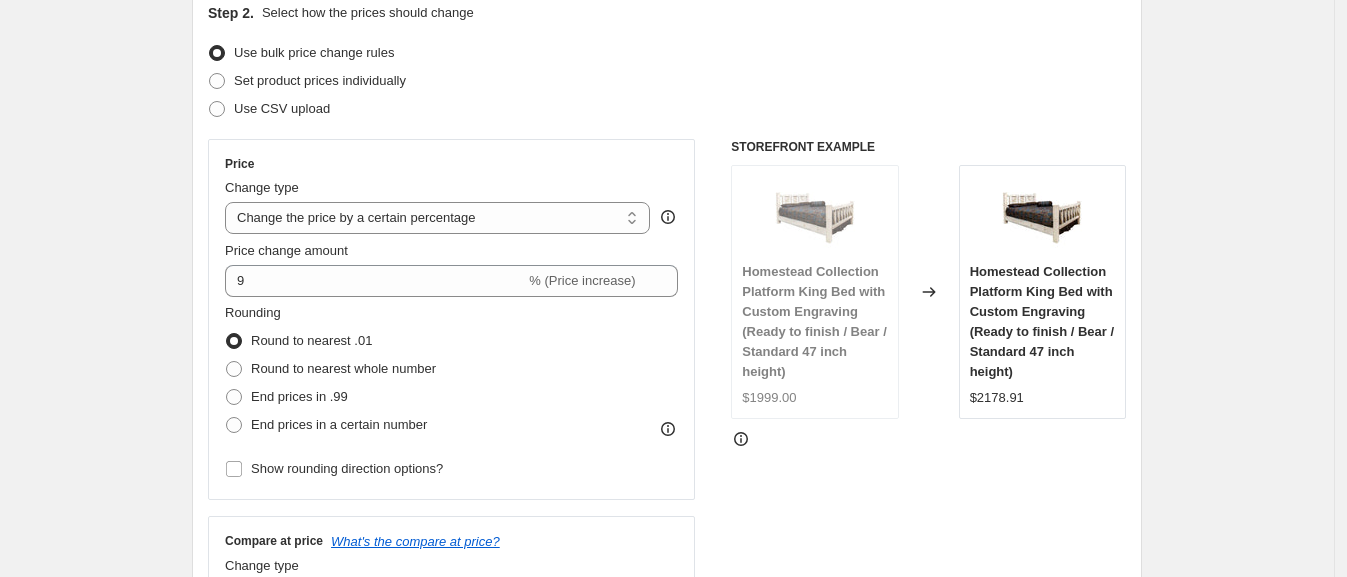 click on "Price Change type Change the price to a certain amount Change the price by a certain amount Change the price by a certain percentage Change the price to the current compare at price (price before sale) Change the price by a certain amount relative to the compare at price Change the price by a certain percentage relative to the compare at price Don't change the price Change the price by a certain percentage relative to the cost per item Change price to certain cost margin Change the price by a certain percentage Price change amount 9 % (Price increase) Rounding Round to nearest .01 Round to nearest whole number End prices in .99 End prices in a certain number Show rounding direction options?" at bounding box center [451, 319] 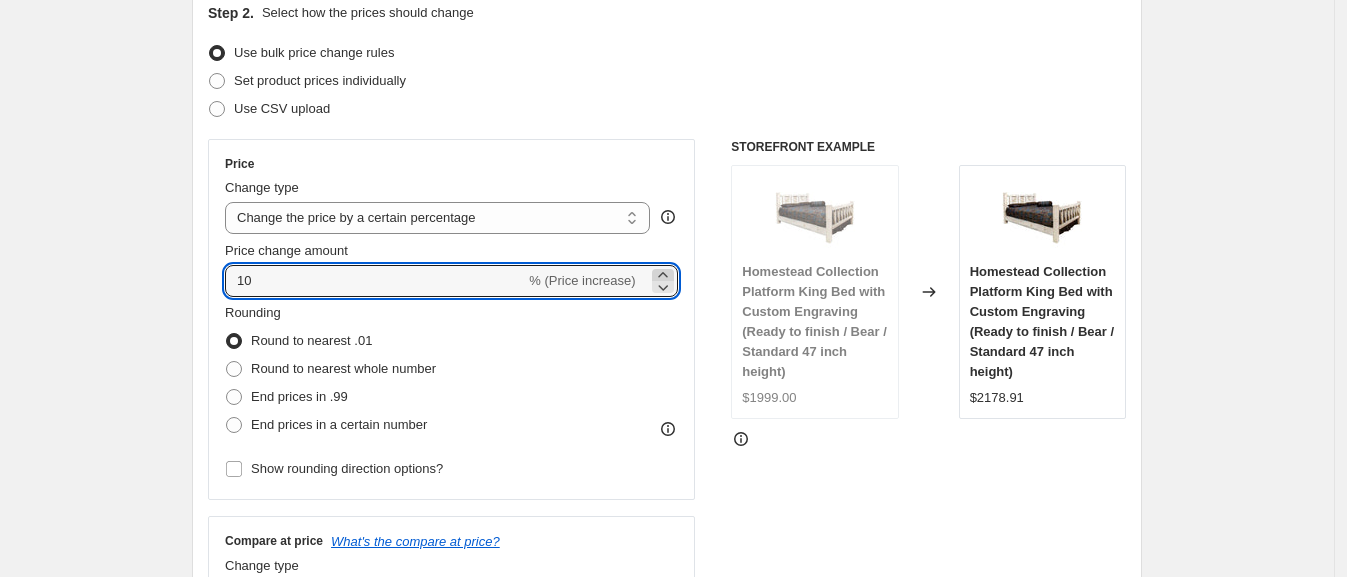 click 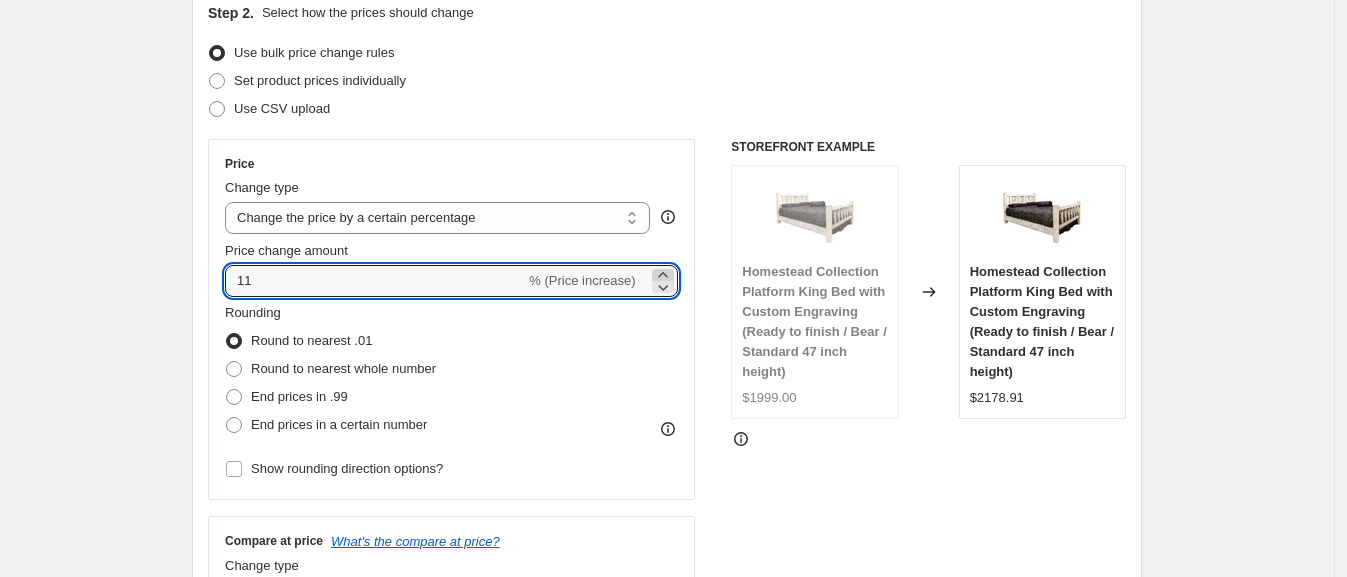 click 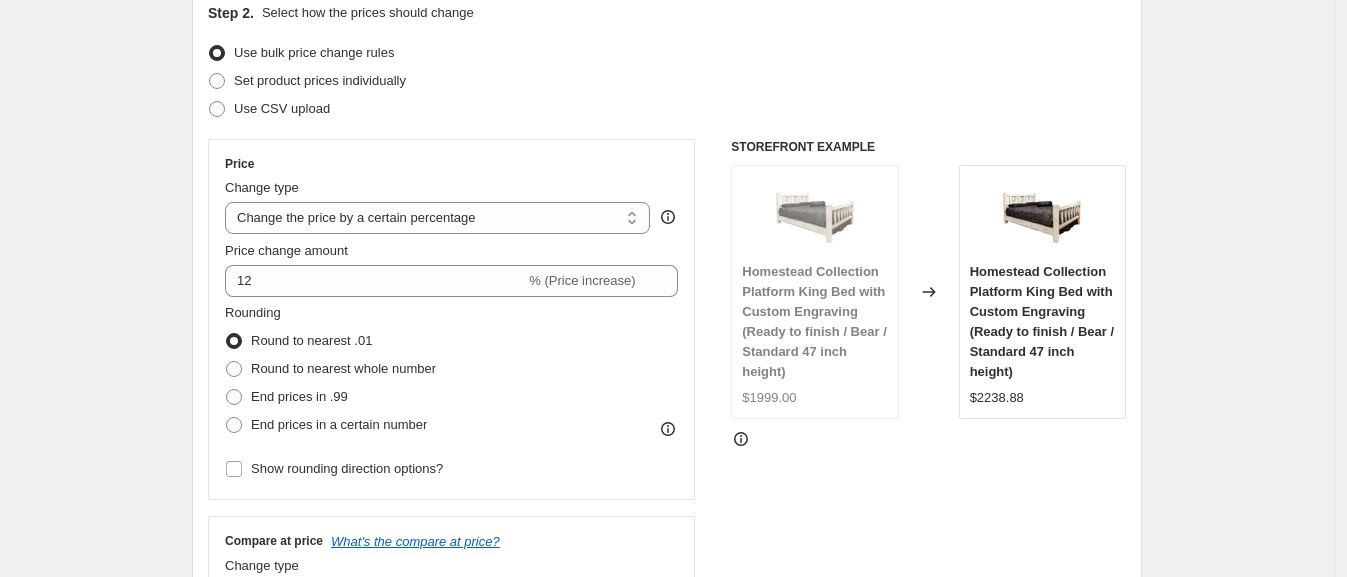 click on "Price Change type Change the price to a certain amount Change the price by a certain amount Change the price by a certain percentage Change the price to the current compare at price (price before sale) Change the price by a certain amount relative to the compare at price Change the price by a certain percentage relative to the compare at price Don't change the price Change the price by a certain percentage relative to the cost per item Change price to certain cost margin Change the price by a certain percentage Price change amount 12 % (Price increase) Rounding Round to nearest .01 Round to nearest whole number End prices in .99 End prices in a certain number Show rounding direction options?" at bounding box center [451, 319] 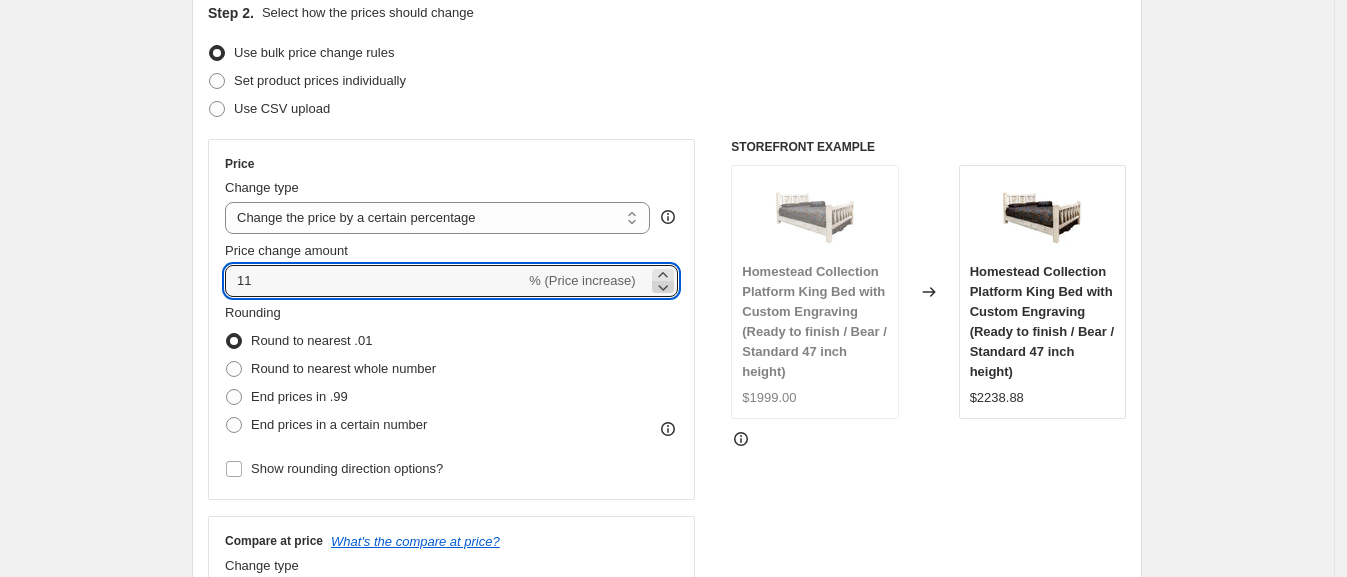 click 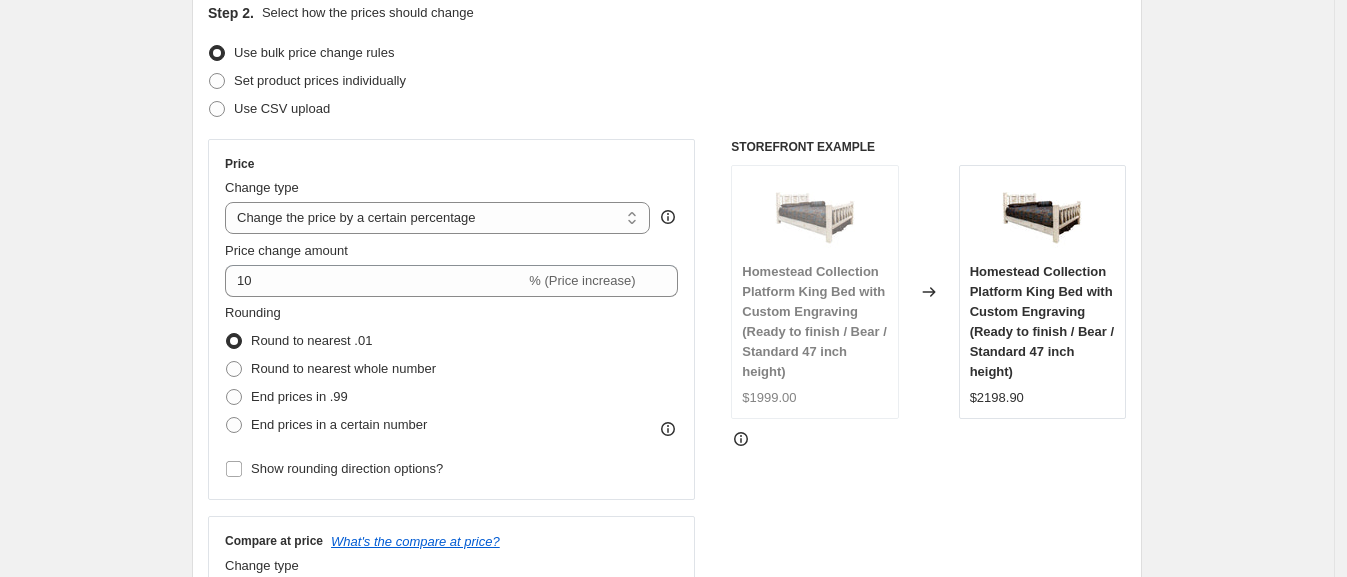 click on "Price Change type Change the price to a certain amount Change the price by a certain amount Change the price by a certain percentage Change the price to the current compare at price (price before sale) Change the price by a certain amount relative to the compare at price Change the price by a certain percentage relative to the compare at price Don't change the price Change the price by a certain percentage relative to the cost per item Change price to certain cost margin Change the price by a certain percentage Price change amount 10 % (Price increase) Rounding Round to nearest .01 Round to nearest whole number End prices in .99 End prices in a certain number Show rounding direction options?" at bounding box center [451, 319] 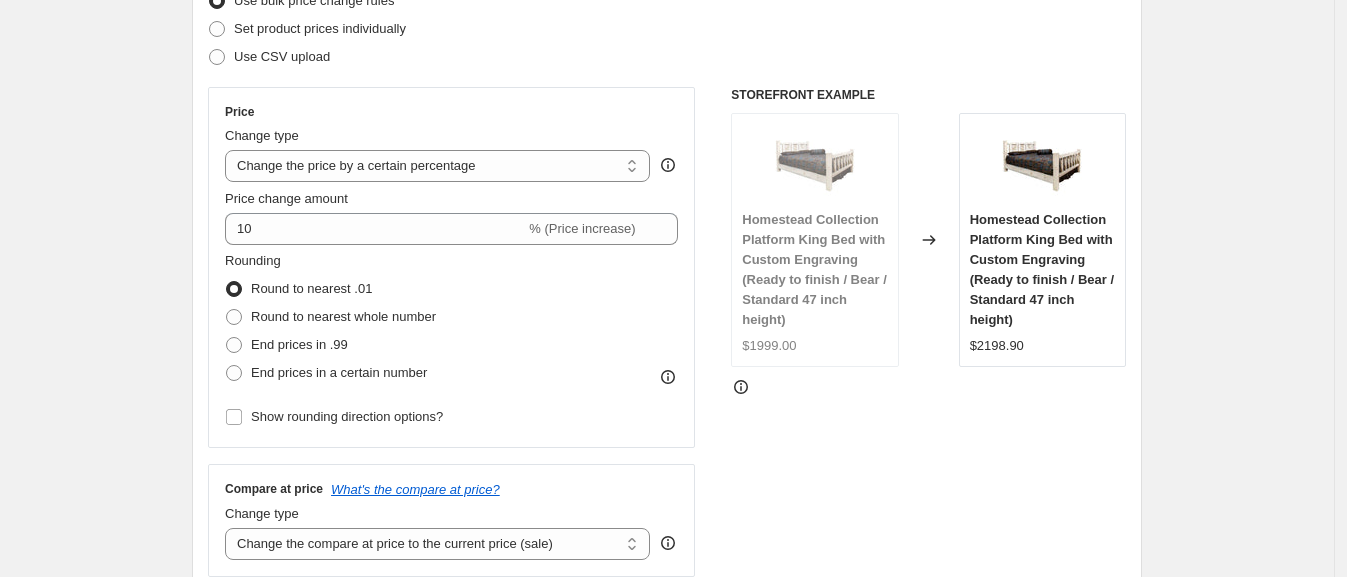scroll, scrollTop: 282, scrollLeft: 0, axis: vertical 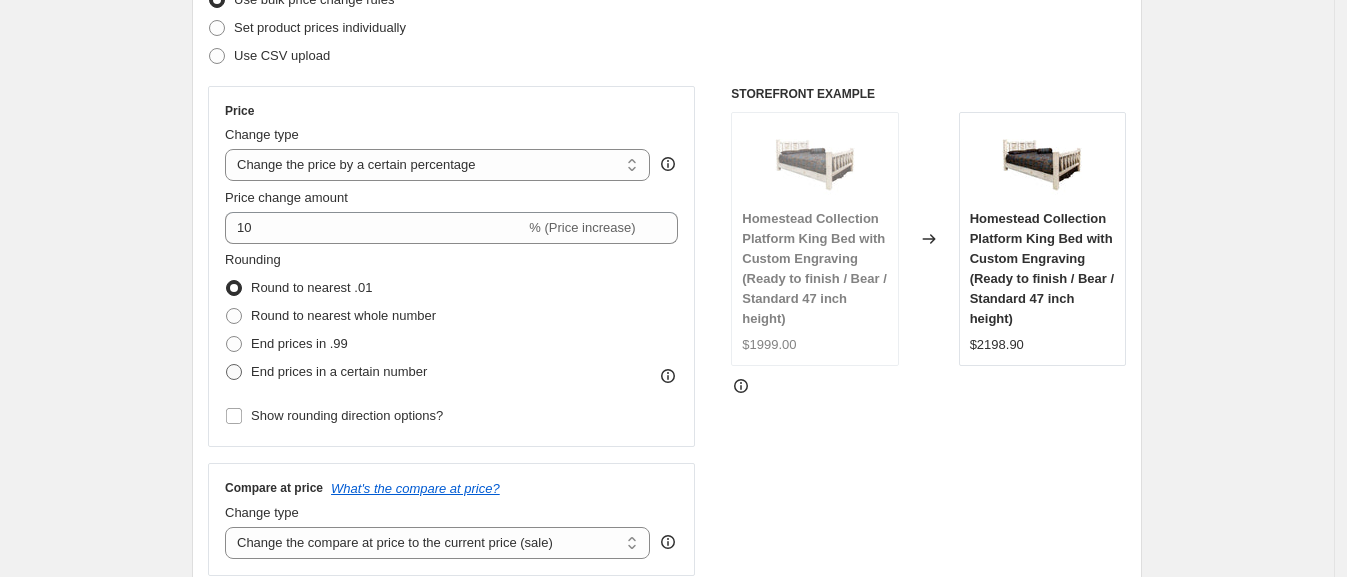 click at bounding box center [234, 372] 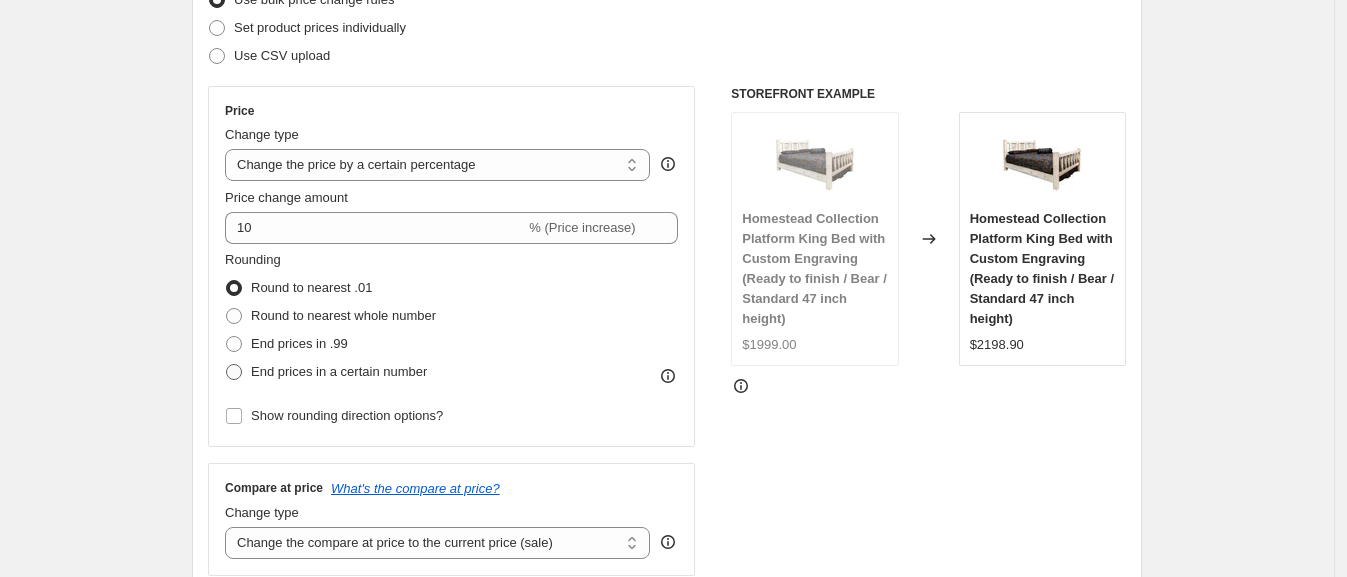 radio on "true" 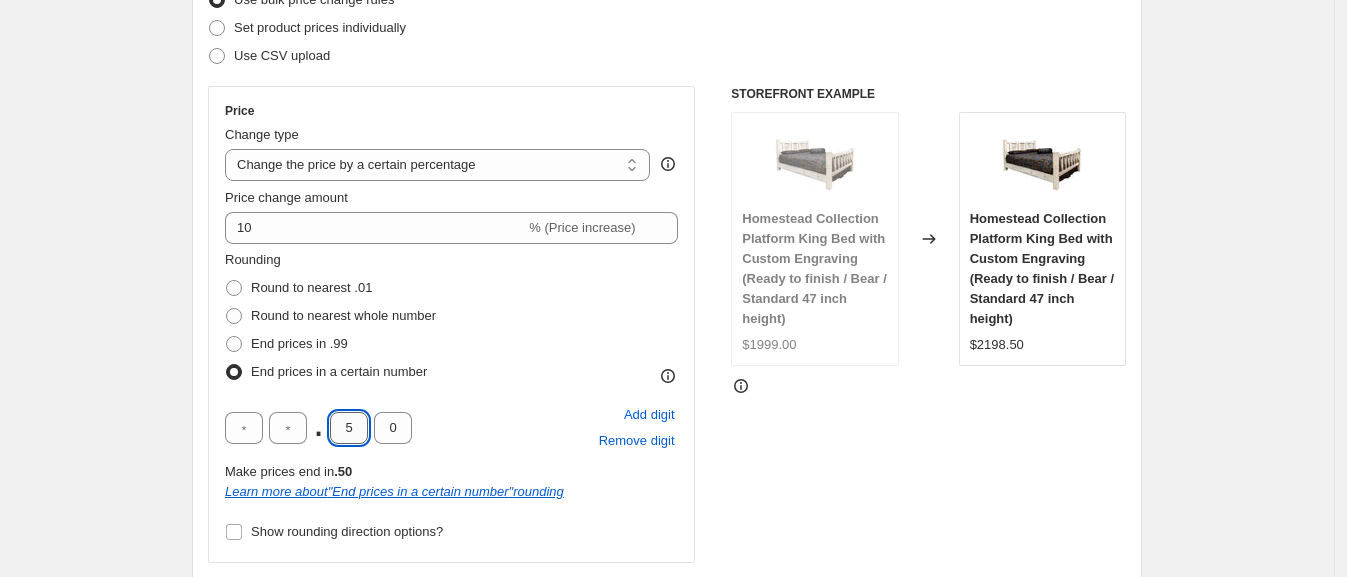 click on "5" at bounding box center (349, 428) 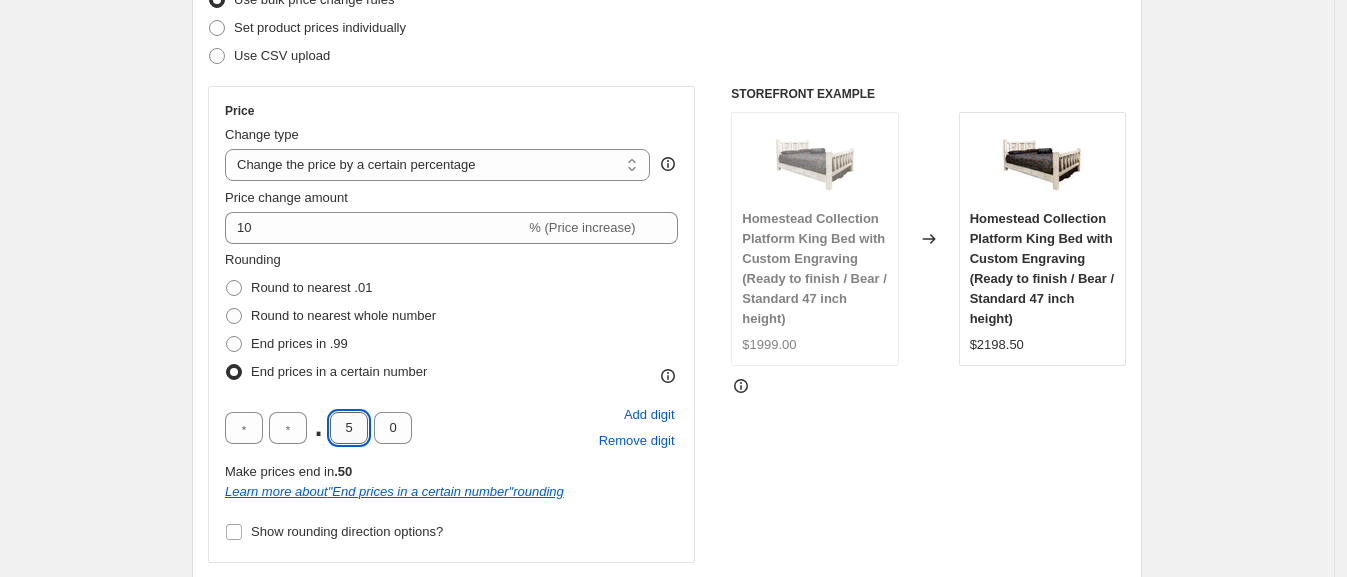 click on "5" at bounding box center [349, 428] 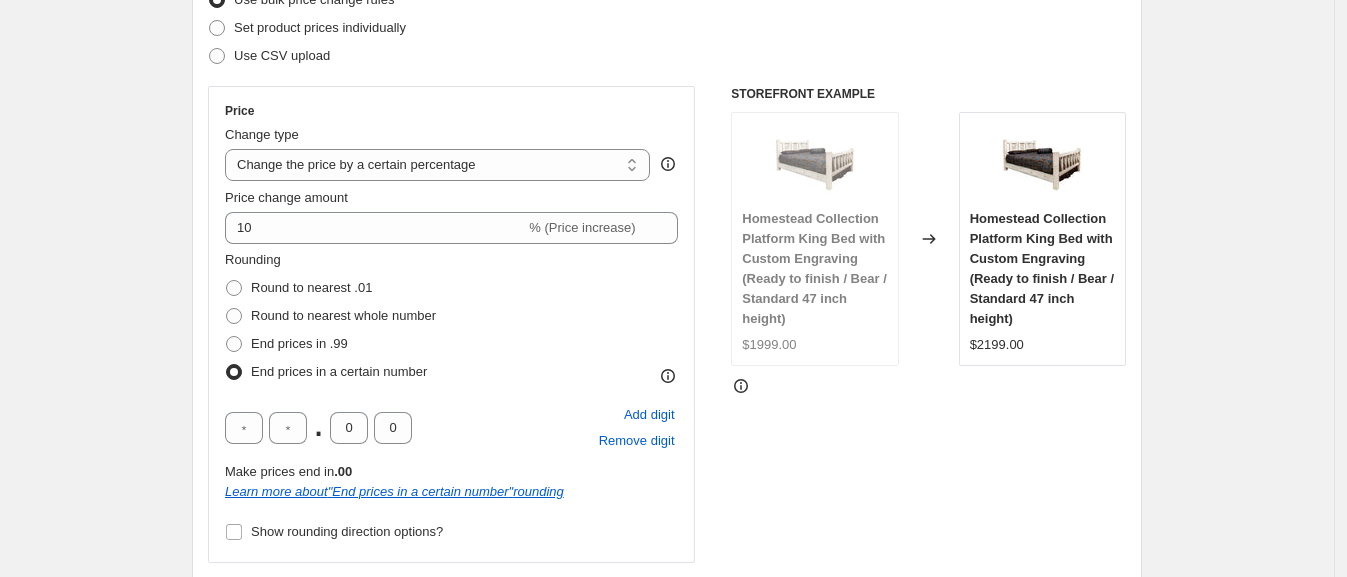 click on ". 0 0 Add digit Remove digit" at bounding box center [451, 428] 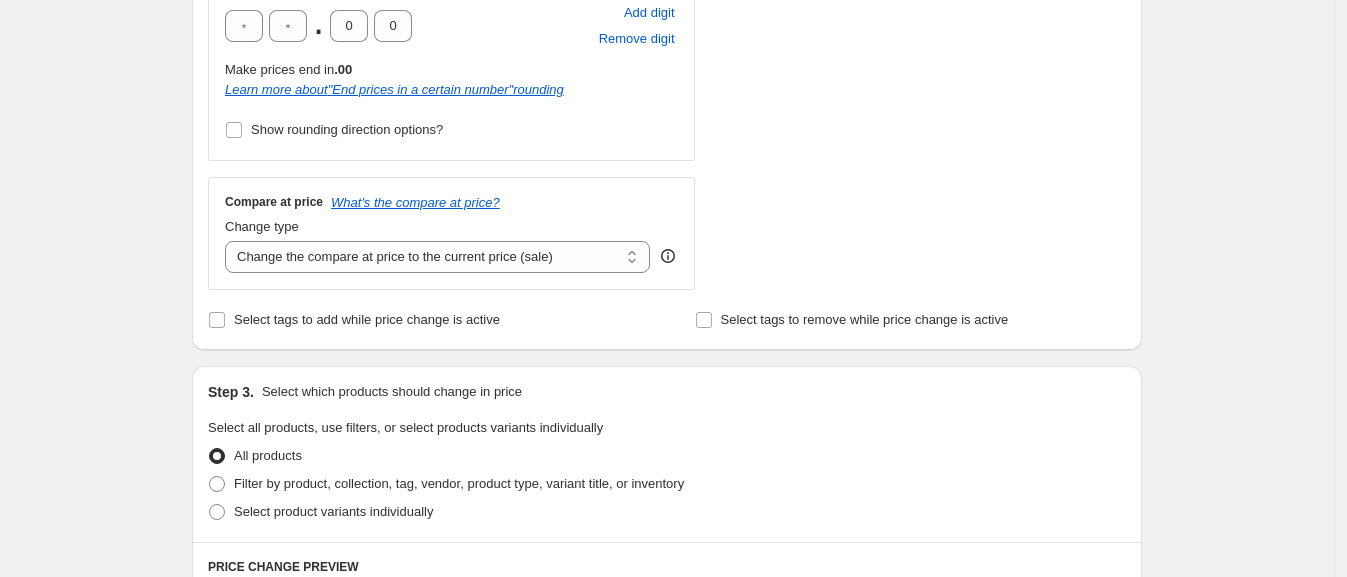 scroll, scrollTop: 685, scrollLeft: 0, axis: vertical 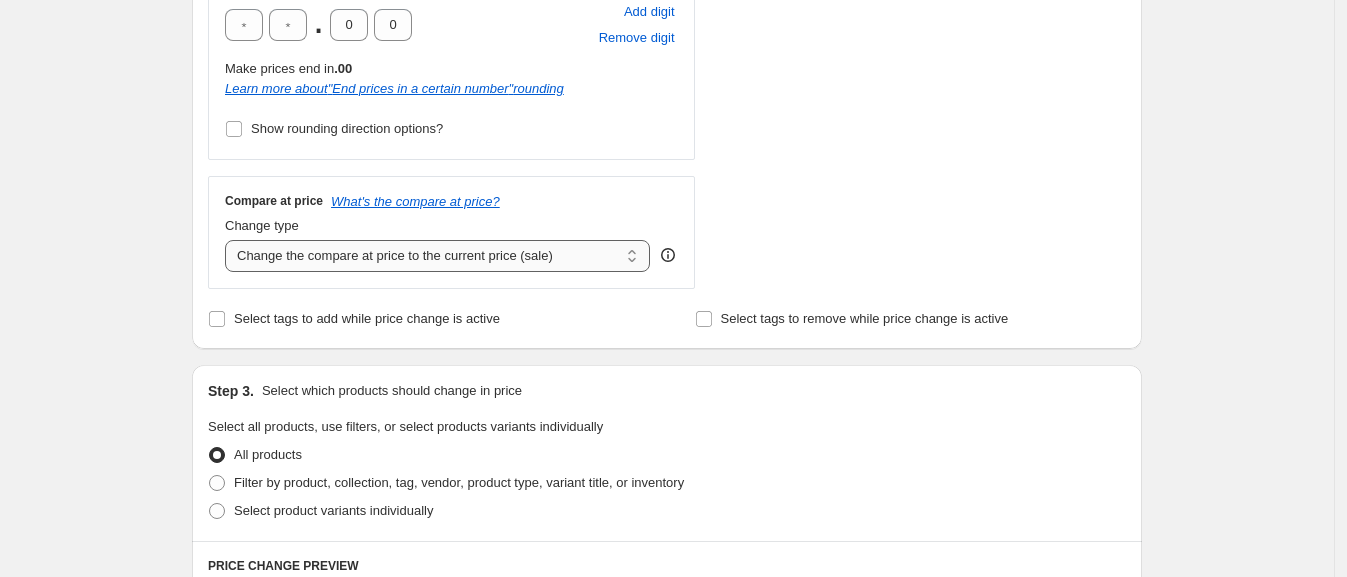 click on "Change the compare at price to the current price (sale) Change the compare at price to a certain amount Change the compare at price by a certain amount Change the compare at price by a certain percentage Change the compare at price by a certain amount relative to the actual price Change the compare at price by a certain percentage relative to the actual price Don't change the compare at price Remove the compare at price" at bounding box center (437, 256) 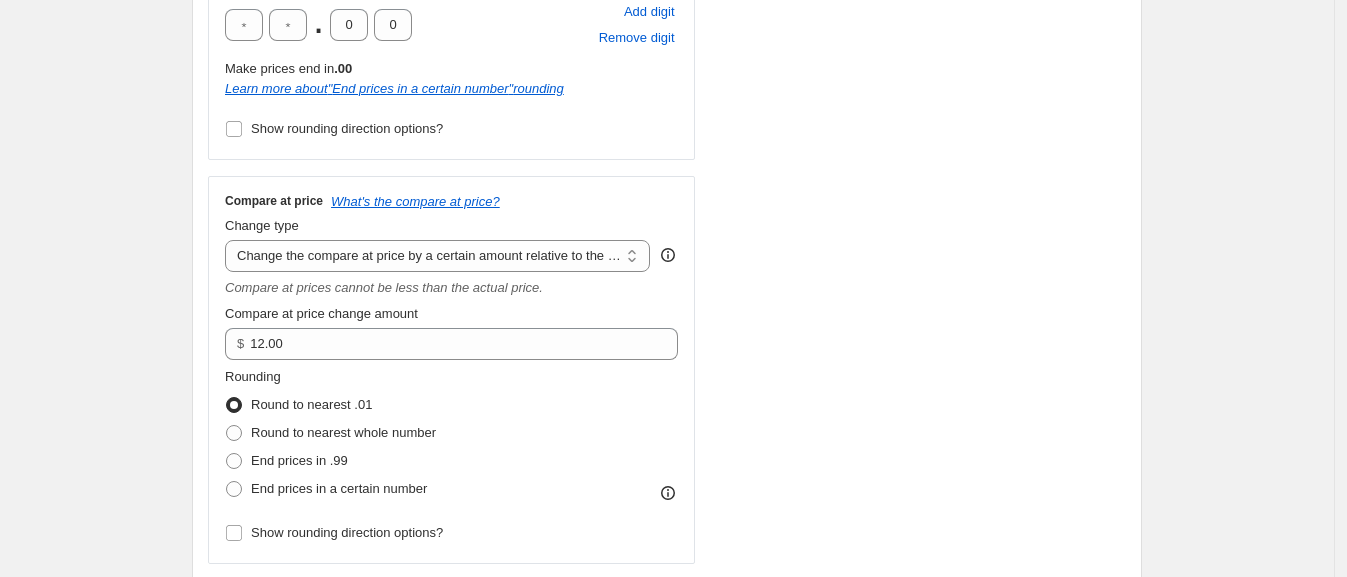 drag, startPoint x: 859, startPoint y: 193, endPoint x: 790, endPoint y: 195, distance: 69.02898 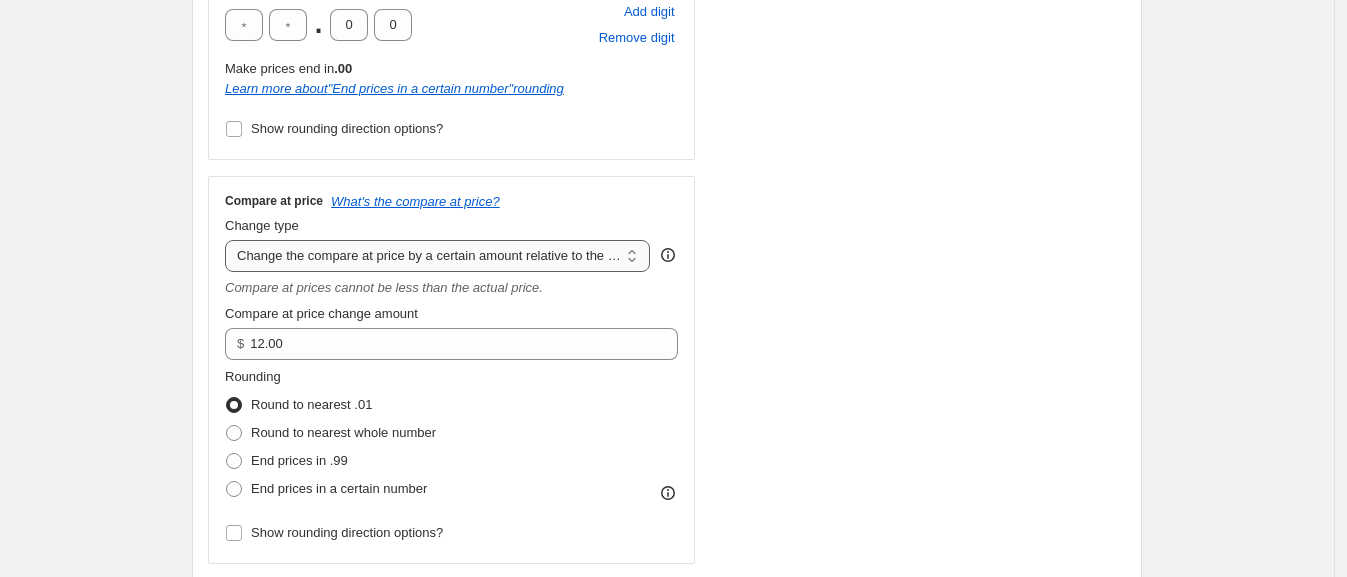 select on "no_change" 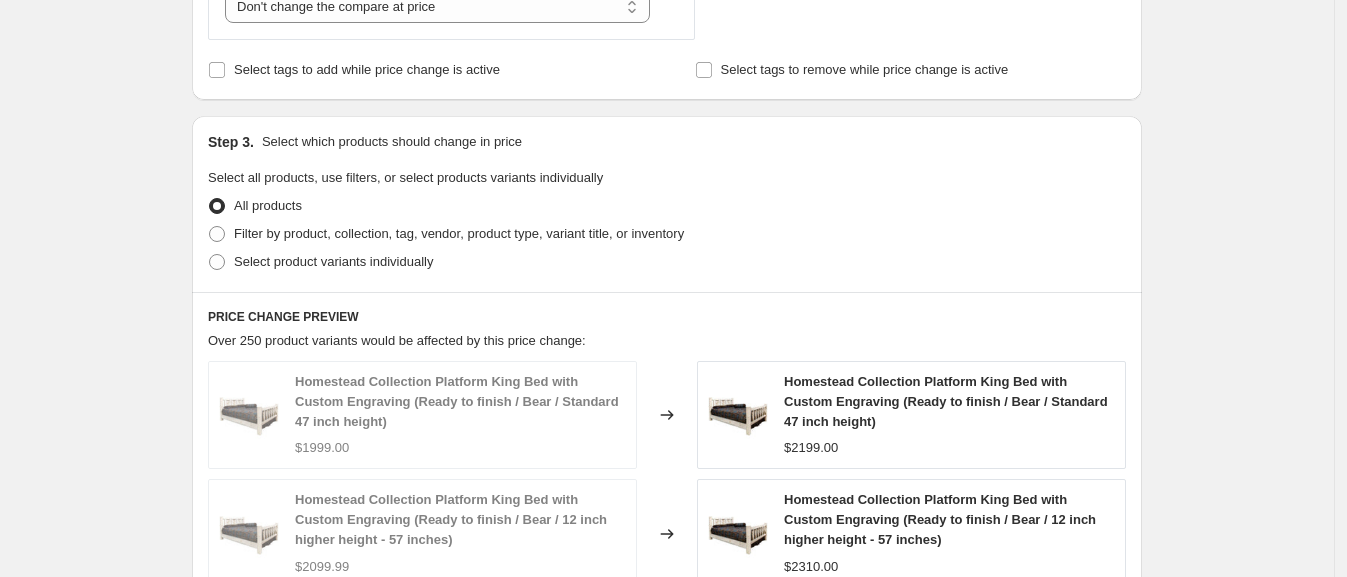 scroll, scrollTop: 927, scrollLeft: 0, axis: vertical 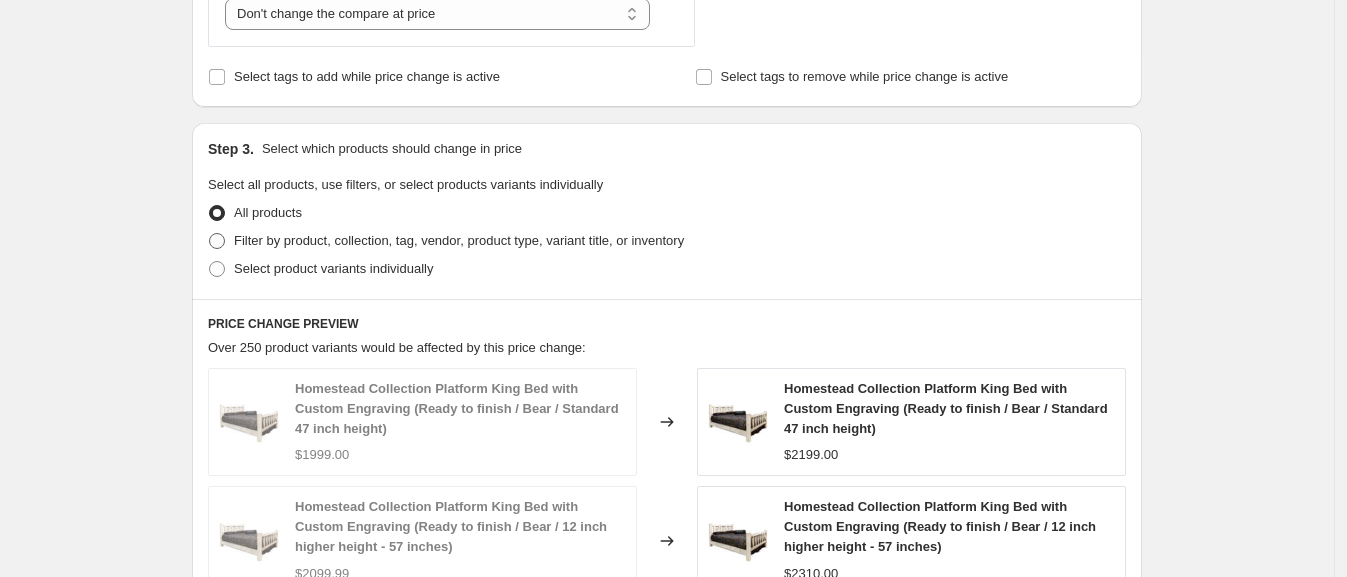 click on "Filter by product, collection, tag, vendor, product type, variant title, or inventory" at bounding box center [459, 240] 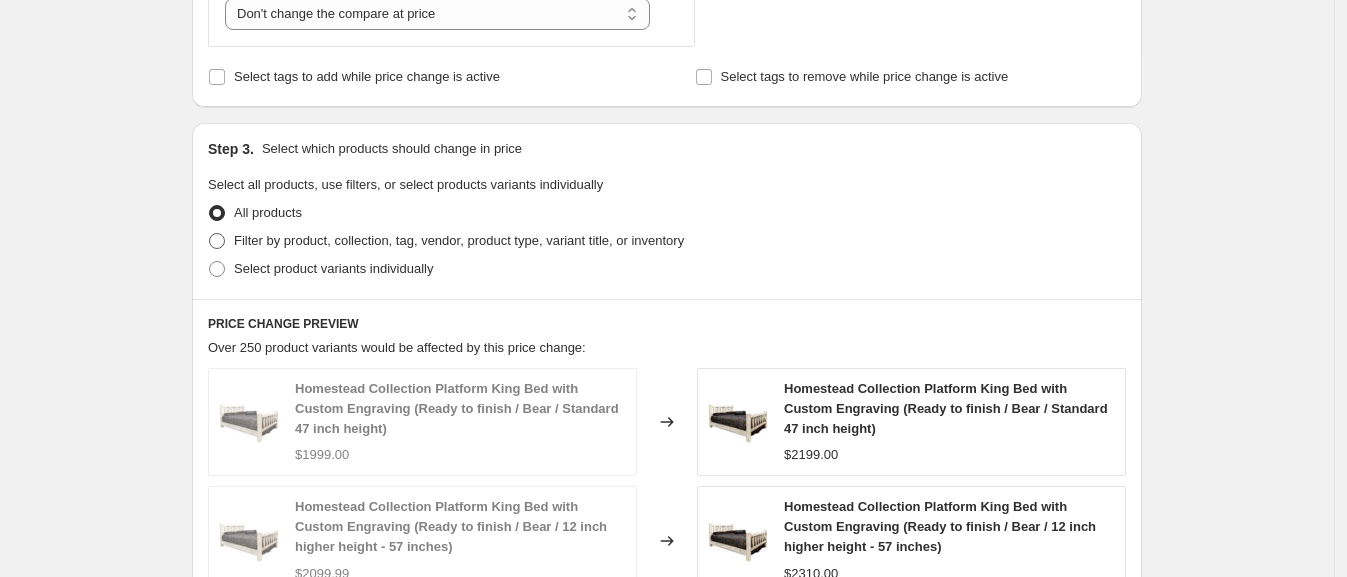 radio on "true" 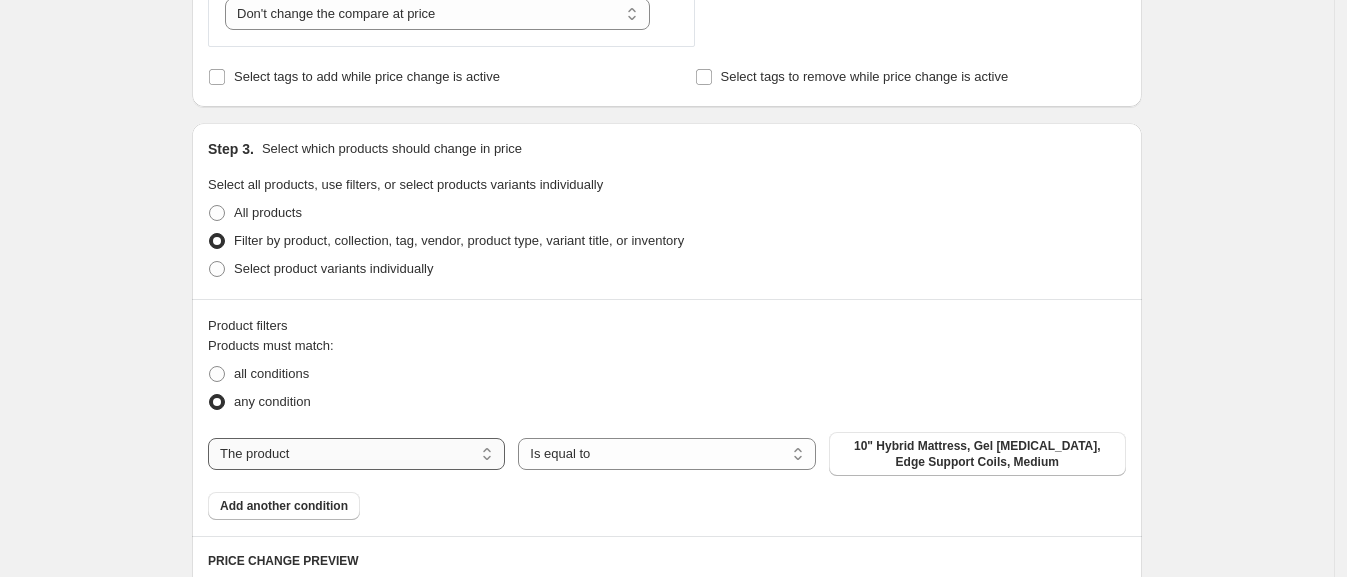 click on "The product The product's collection The product's tag The product's vendor The product's type The product's status The variant's title Inventory quantity" at bounding box center (356, 454) 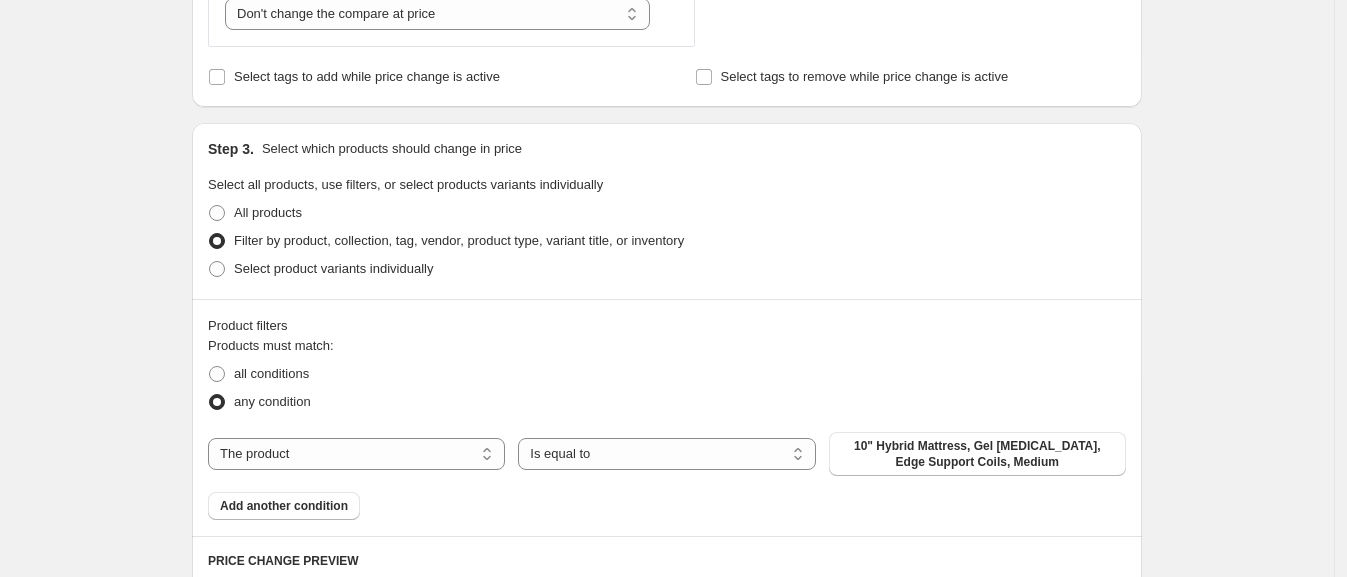 select on "vendor" 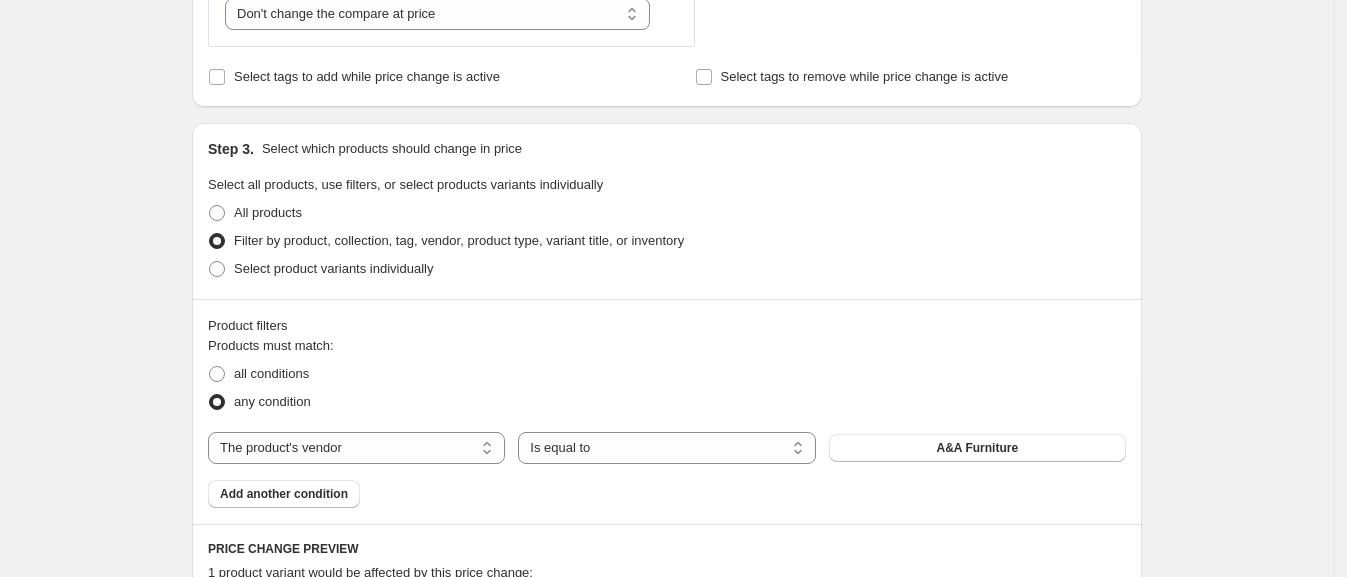 click on "A&A Furniture" at bounding box center [977, 448] 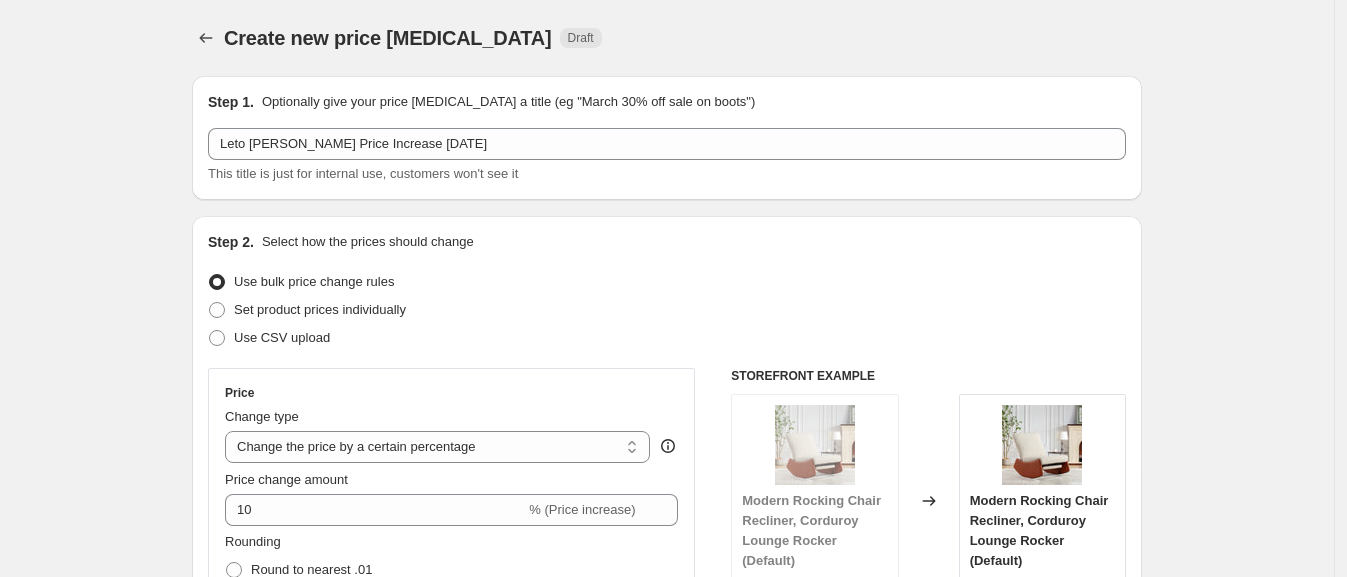 scroll, scrollTop: 927, scrollLeft: 0, axis: vertical 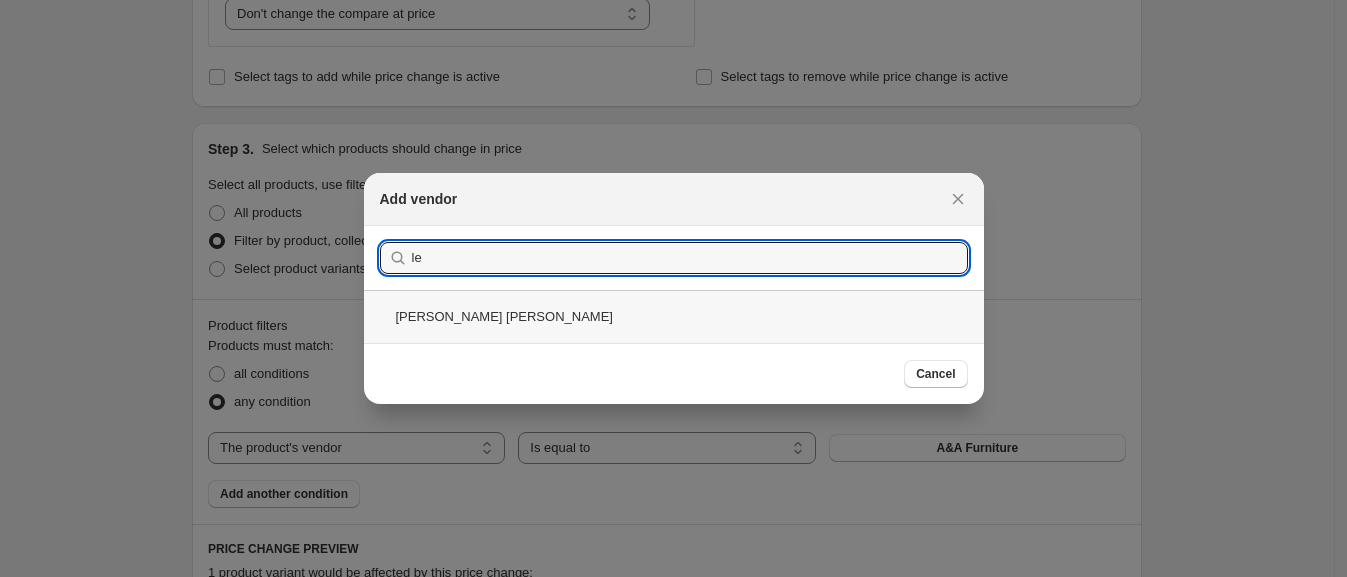 type on "le" 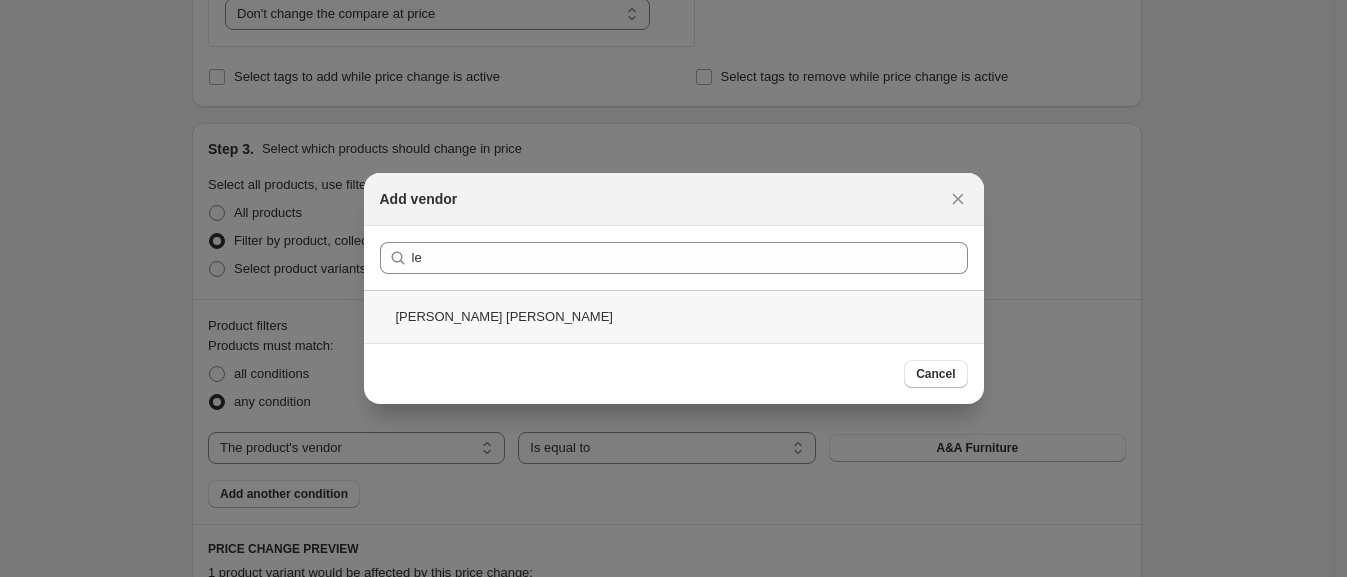 click on "[PERSON_NAME] [PERSON_NAME]" at bounding box center [674, 316] 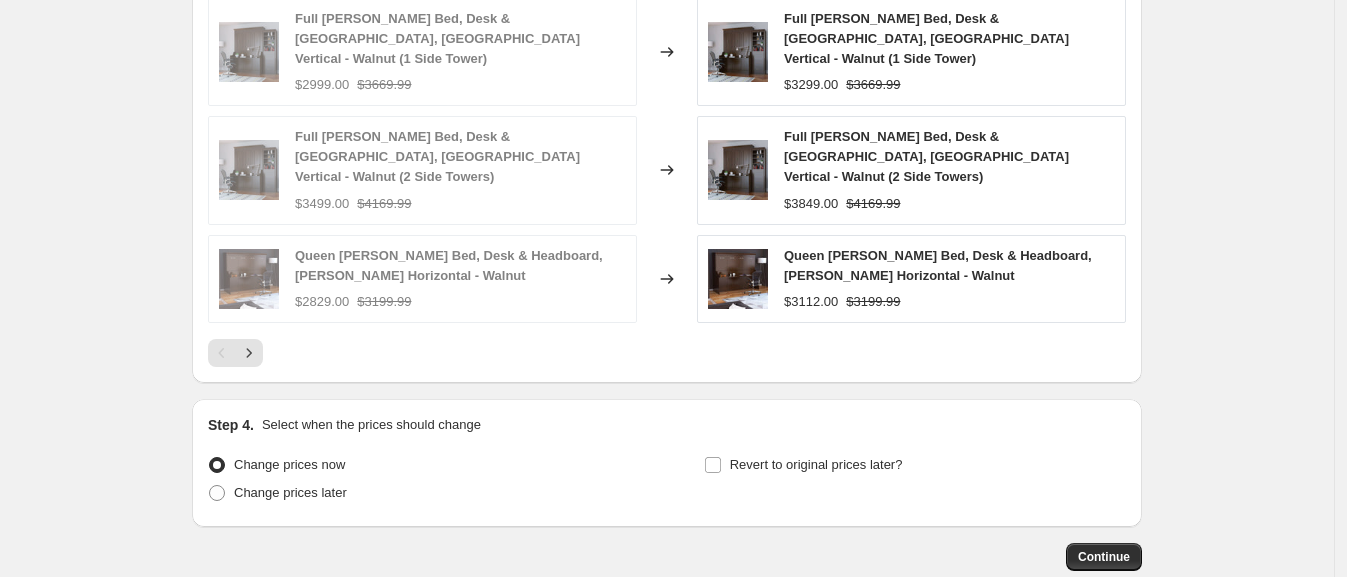 scroll, scrollTop: 1724, scrollLeft: 0, axis: vertical 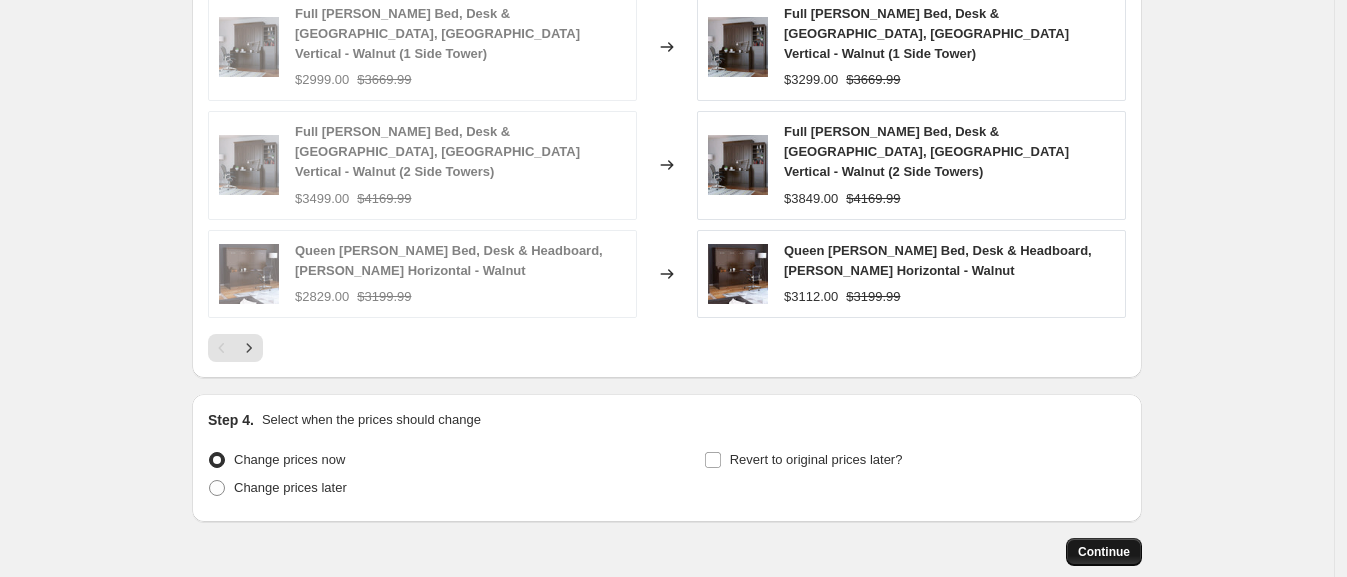 click on "Continue" at bounding box center [1104, 552] 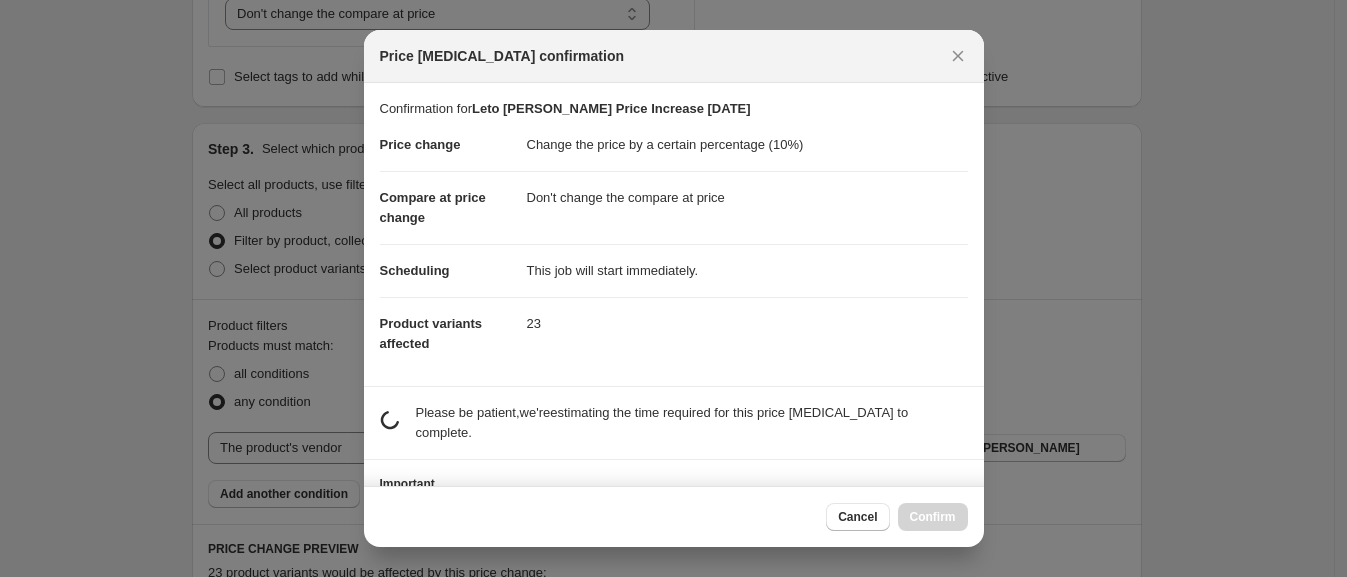scroll, scrollTop: 0, scrollLeft: 0, axis: both 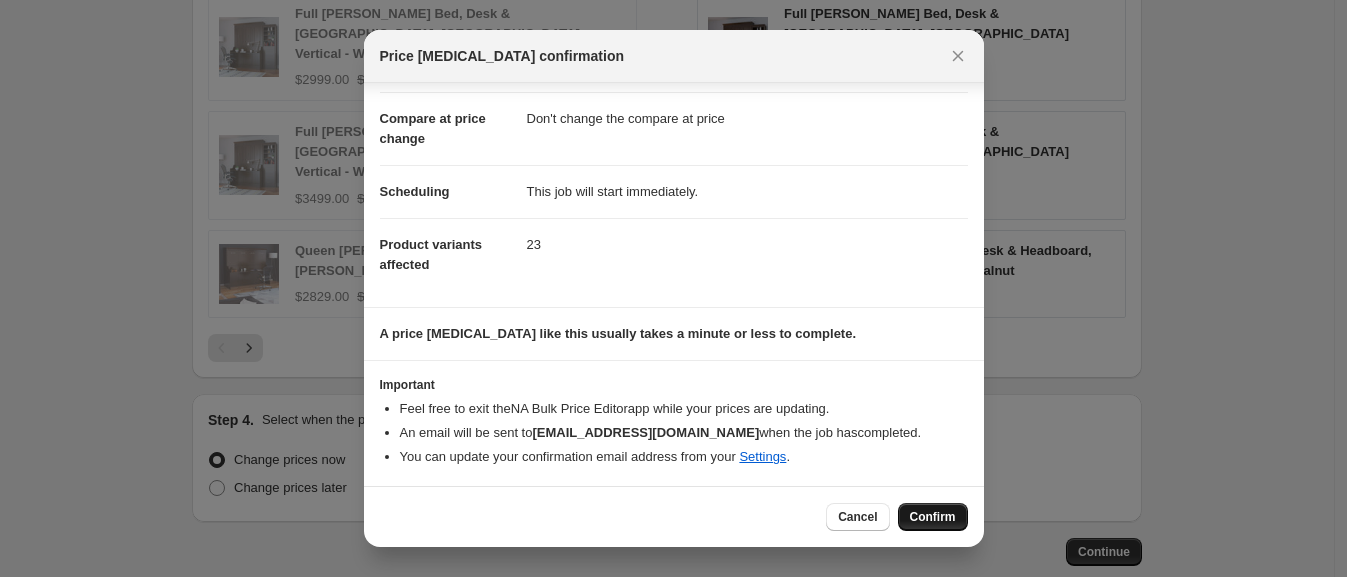 click on "Confirm" at bounding box center (933, 517) 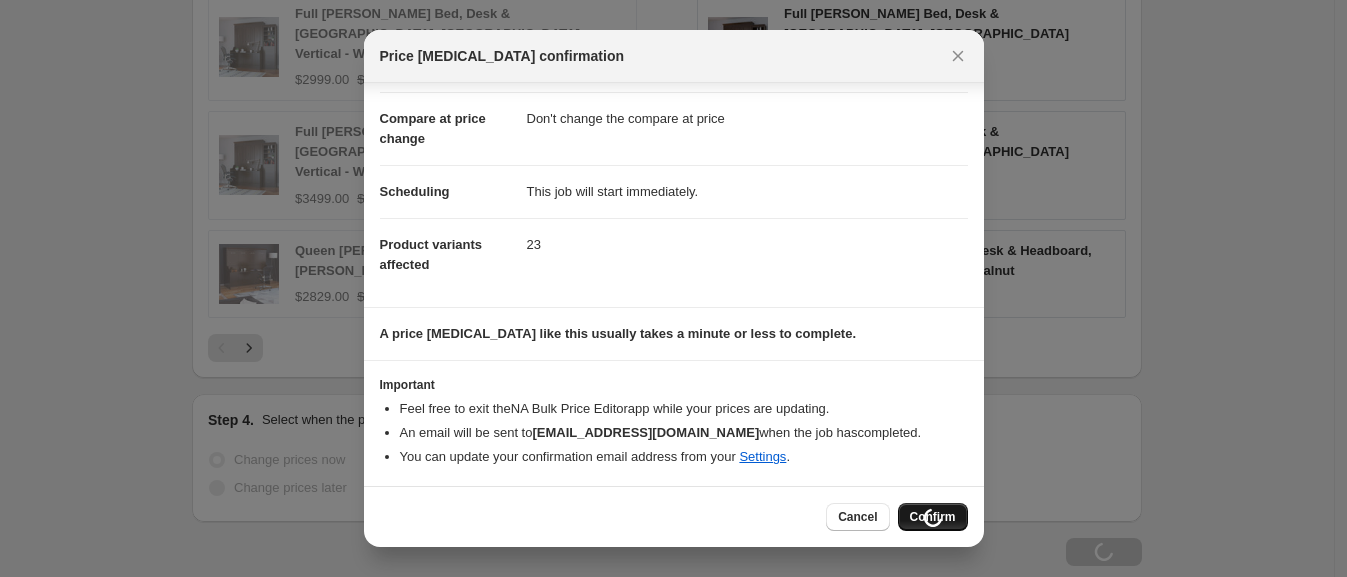 scroll, scrollTop: 1792, scrollLeft: 0, axis: vertical 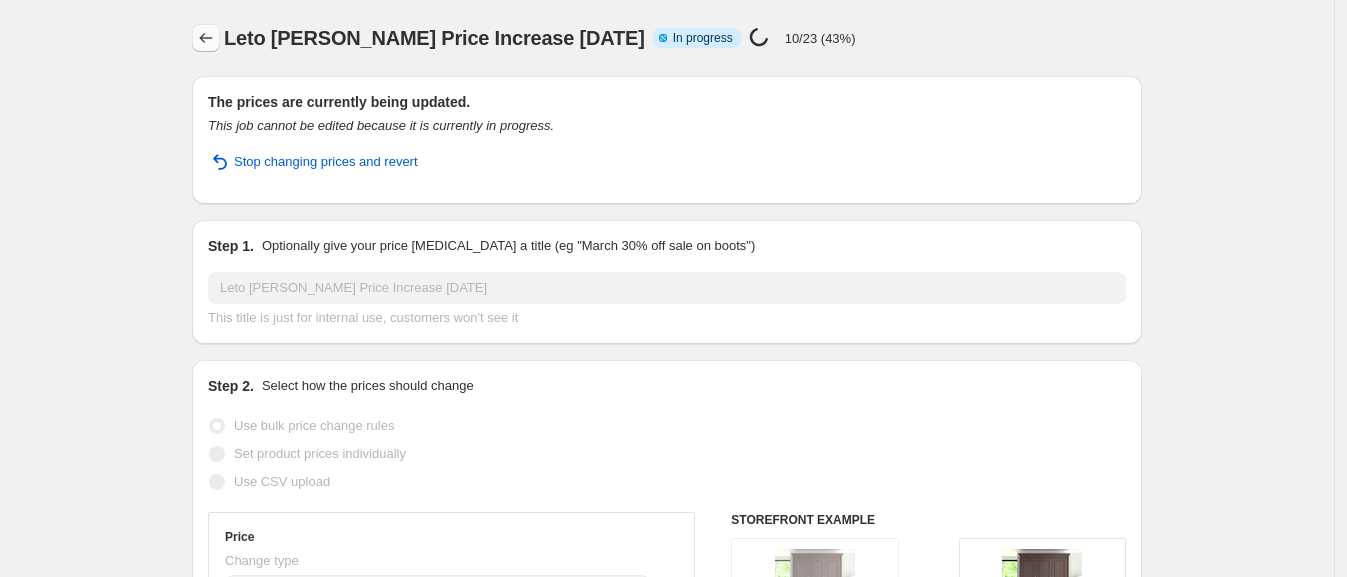 click 